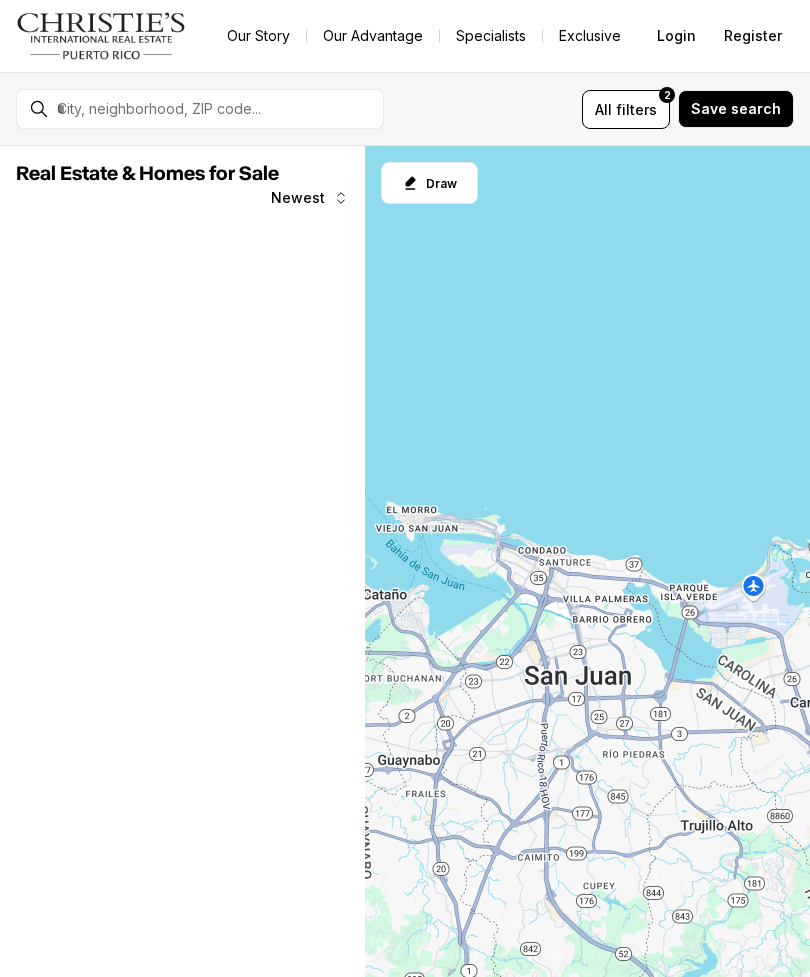 scroll, scrollTop: 0, scrollLeft: 0, axis: both 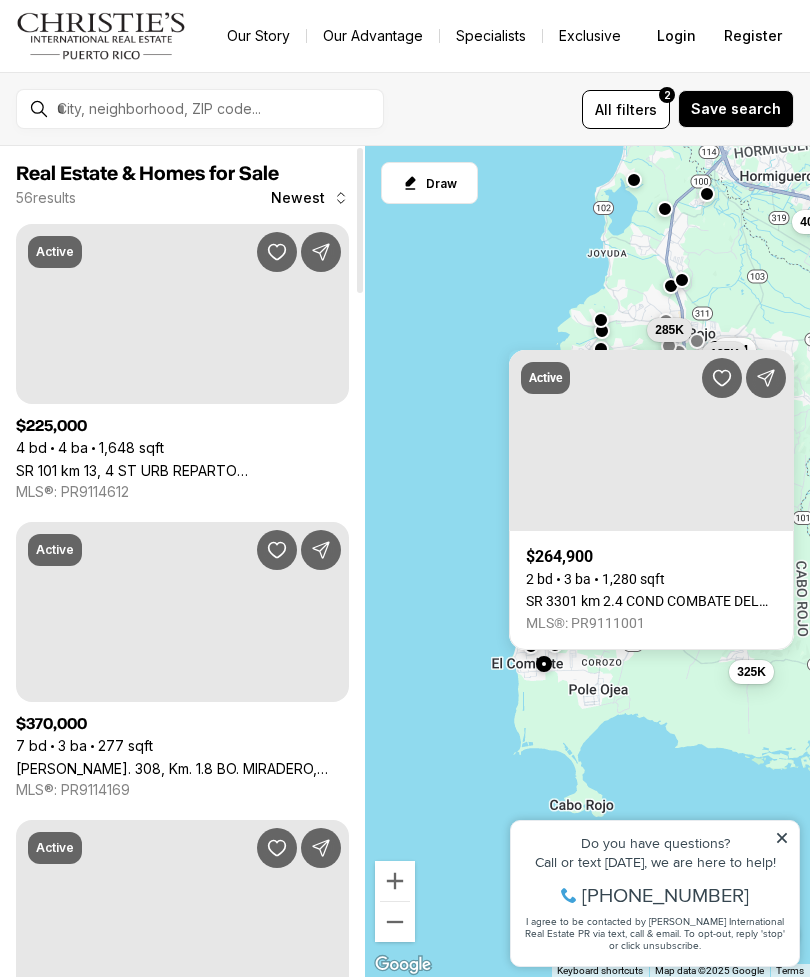 click on "SR 101 km 13, 4 ST URB REPARTO SAMAN LLANOS COSTA #24 E, CABO ROJO PR, 00623" at bounding box center (182, 470) 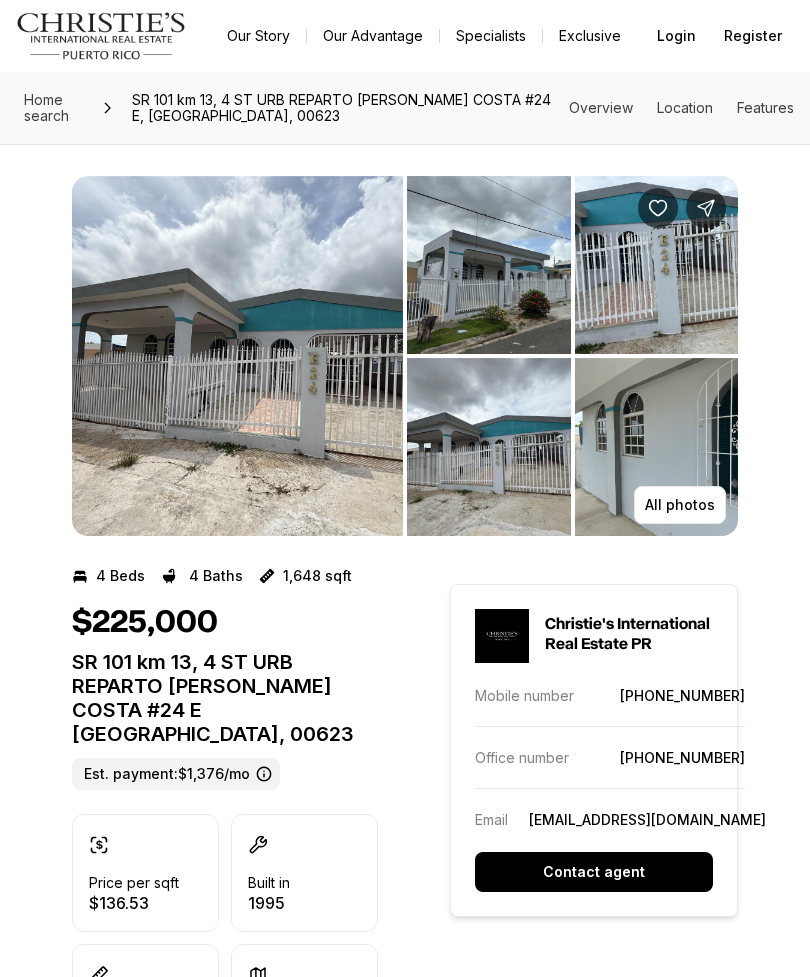 scroll, scrollTop: 2794, scrollLeft: 388, axis: both 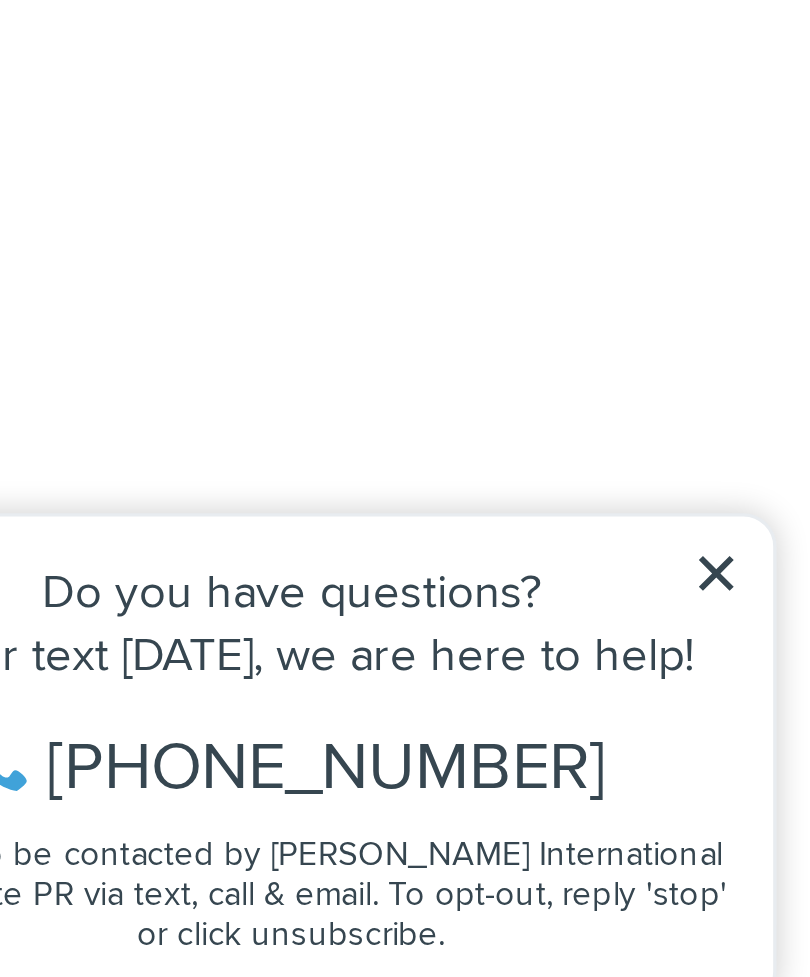 click 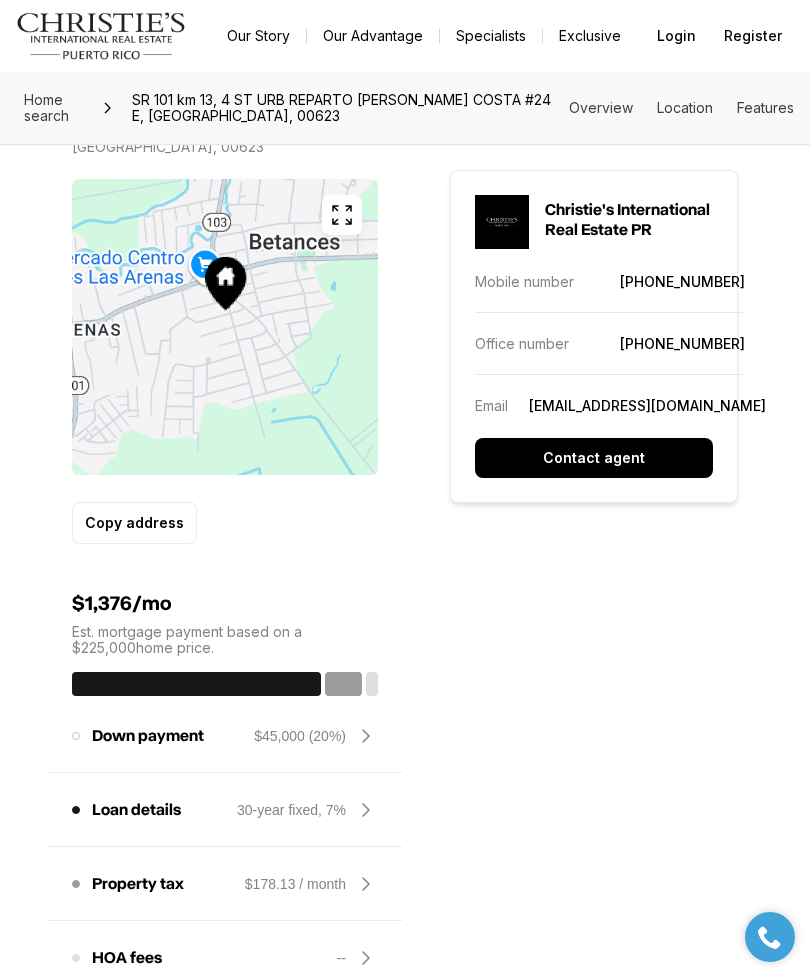 scroll, scrollTop: 0, scrollLeft: 0, axis: both 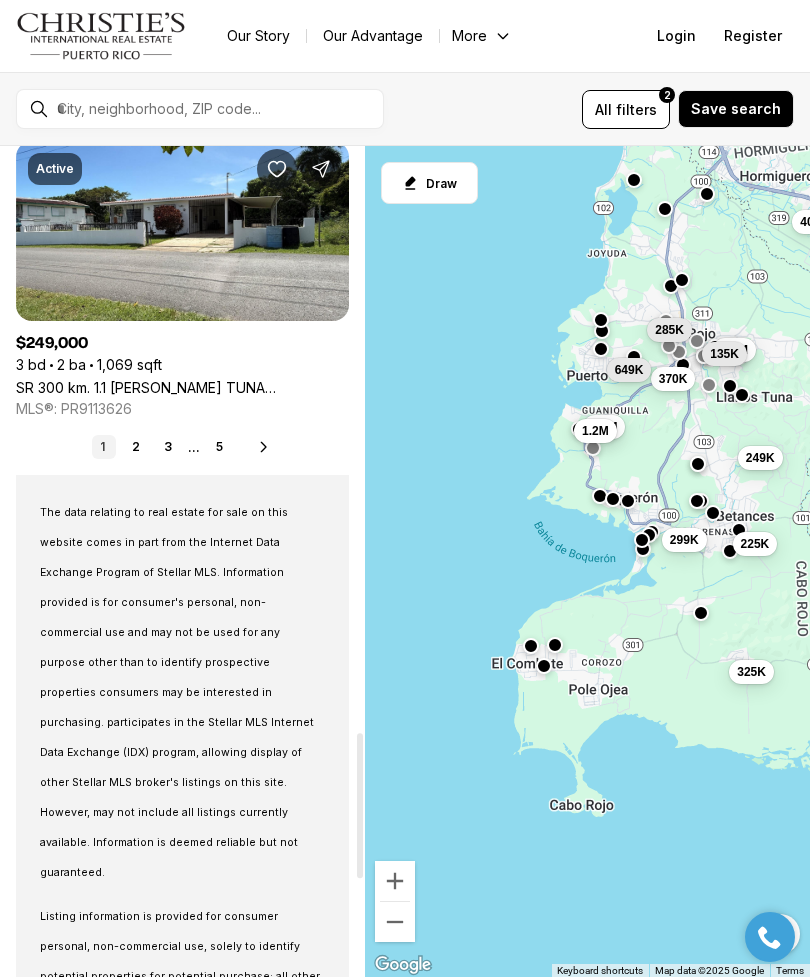 click 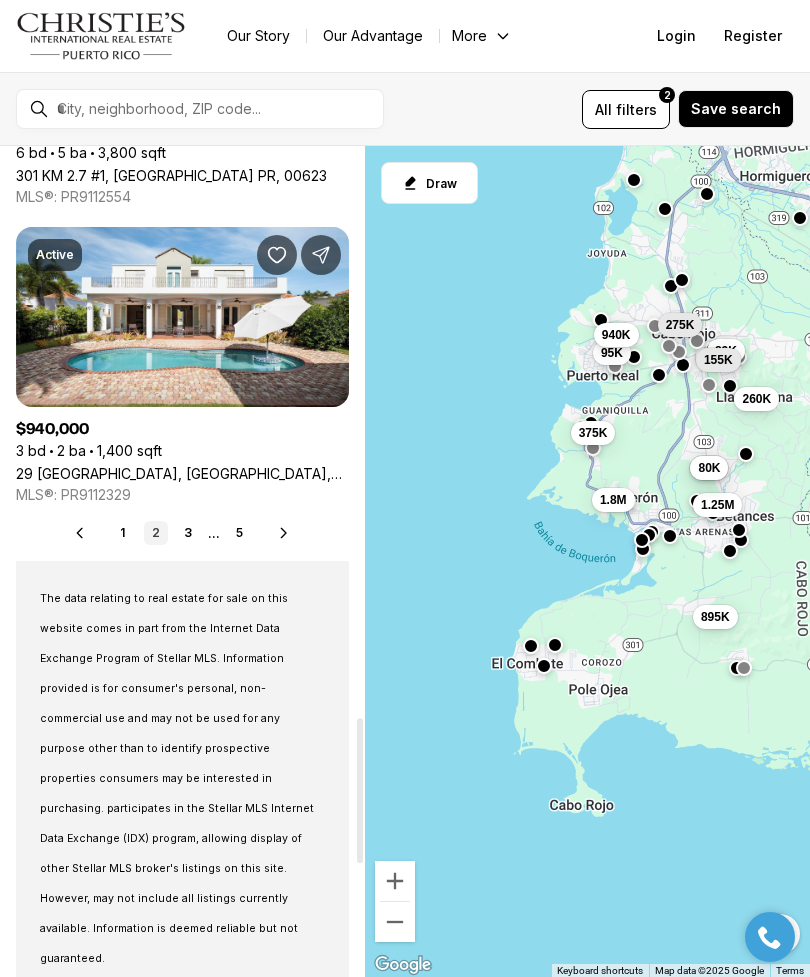 scroll, scrollTop: 3275, scrollLeft: 0, axis: vertical 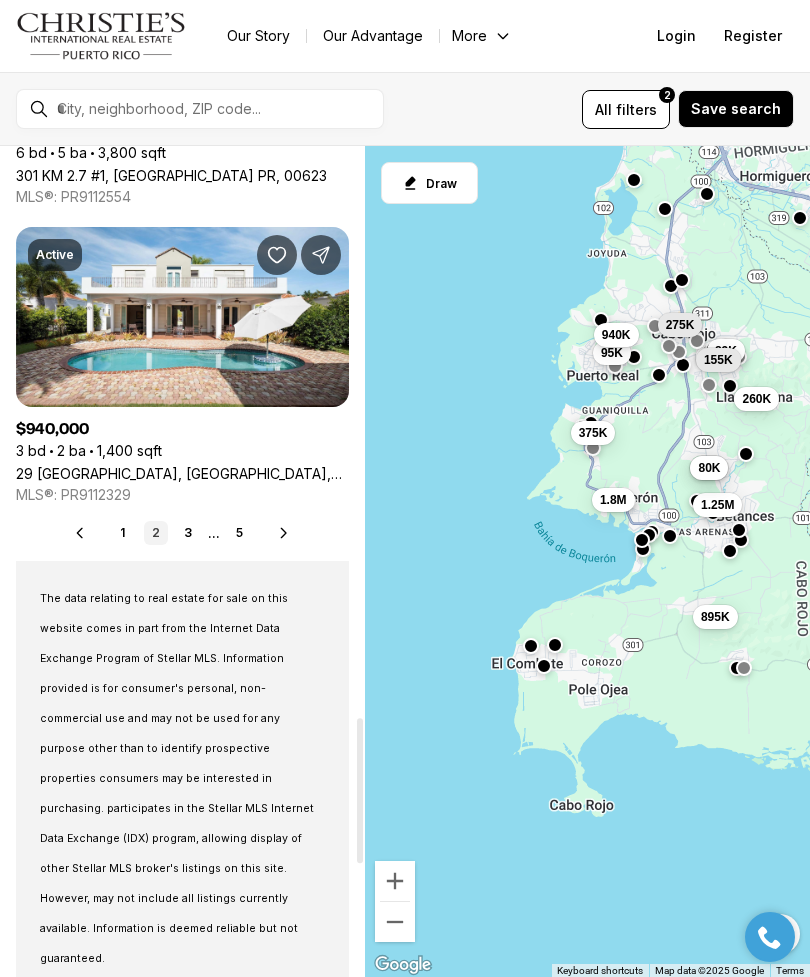 click 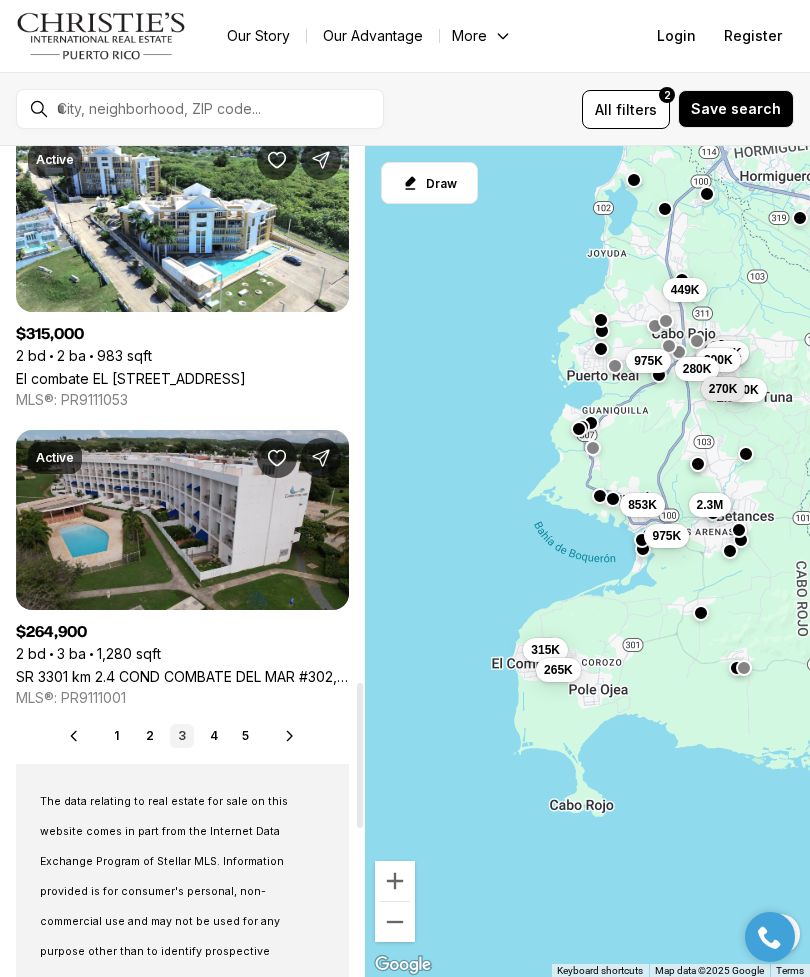 scroll, scrollTop: 3072, scrollLeft: 0, axis: vertical 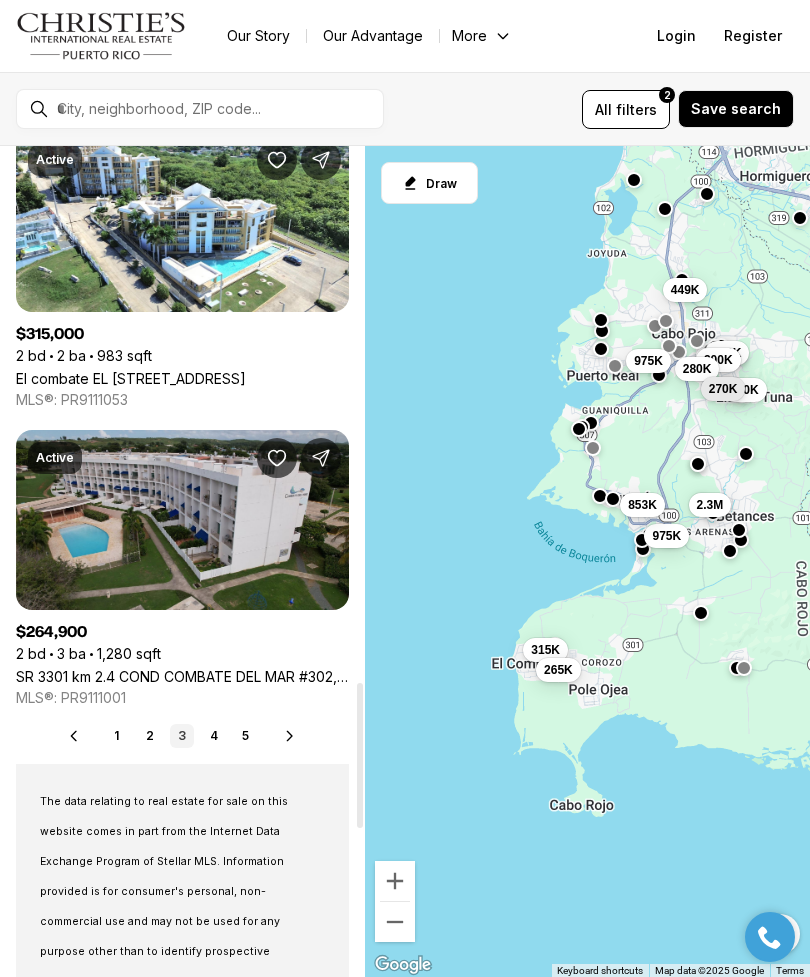 click 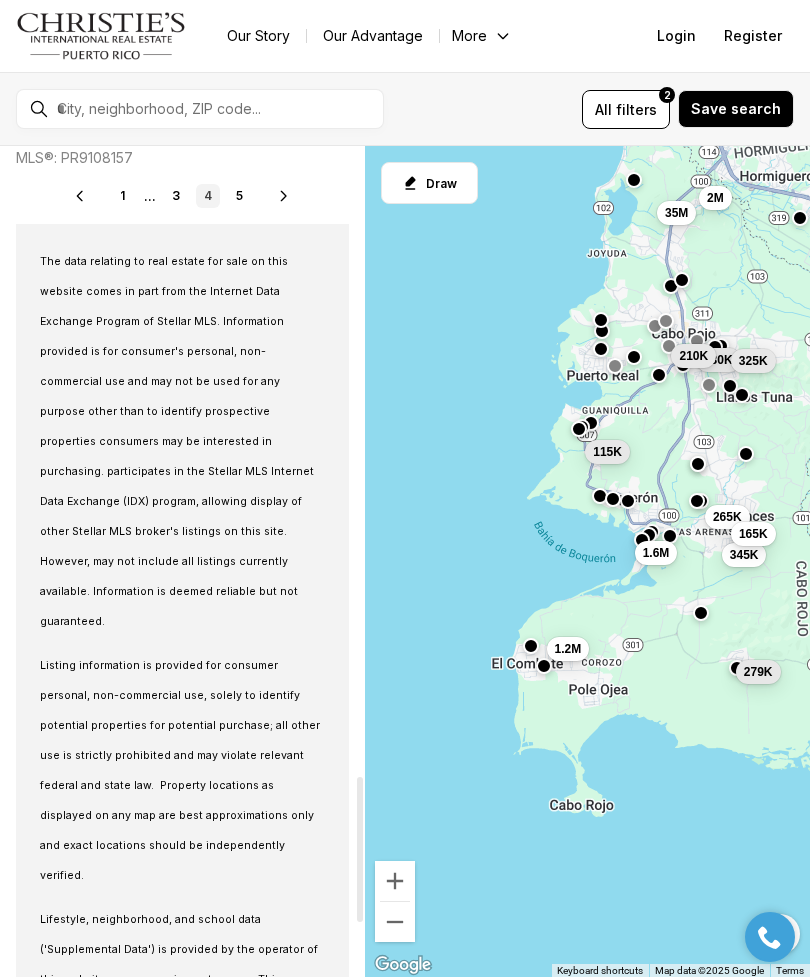 scroll, scrollTop: 3612, scrollLeft: 0, axis: vertical 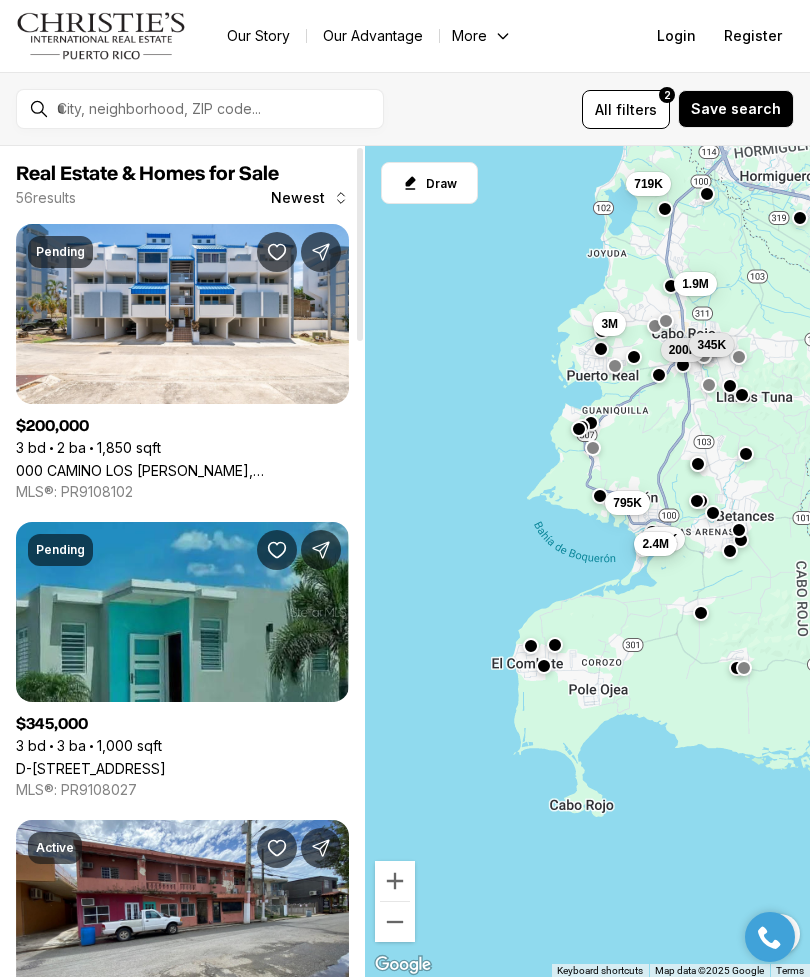 click on "000 CAMINO LOS VÉLEZ, CABO ROJO PR, 00623" at bounding box center (182, 470) 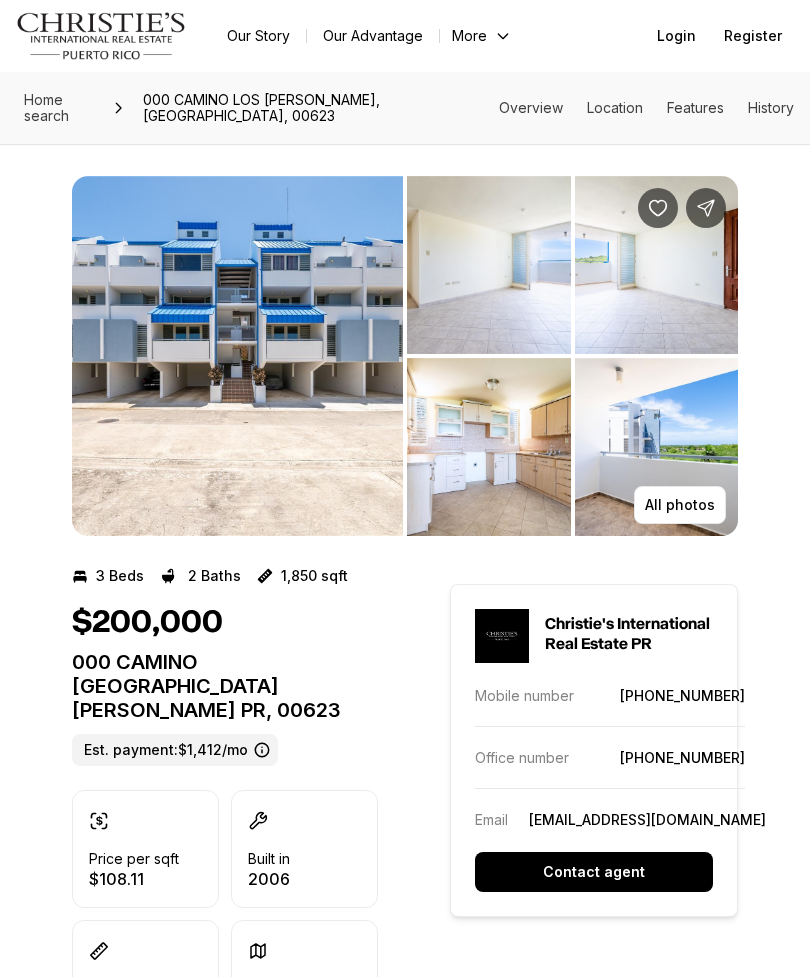 scroll, scrollTop: 0, scrollLeft: 0, axis: both 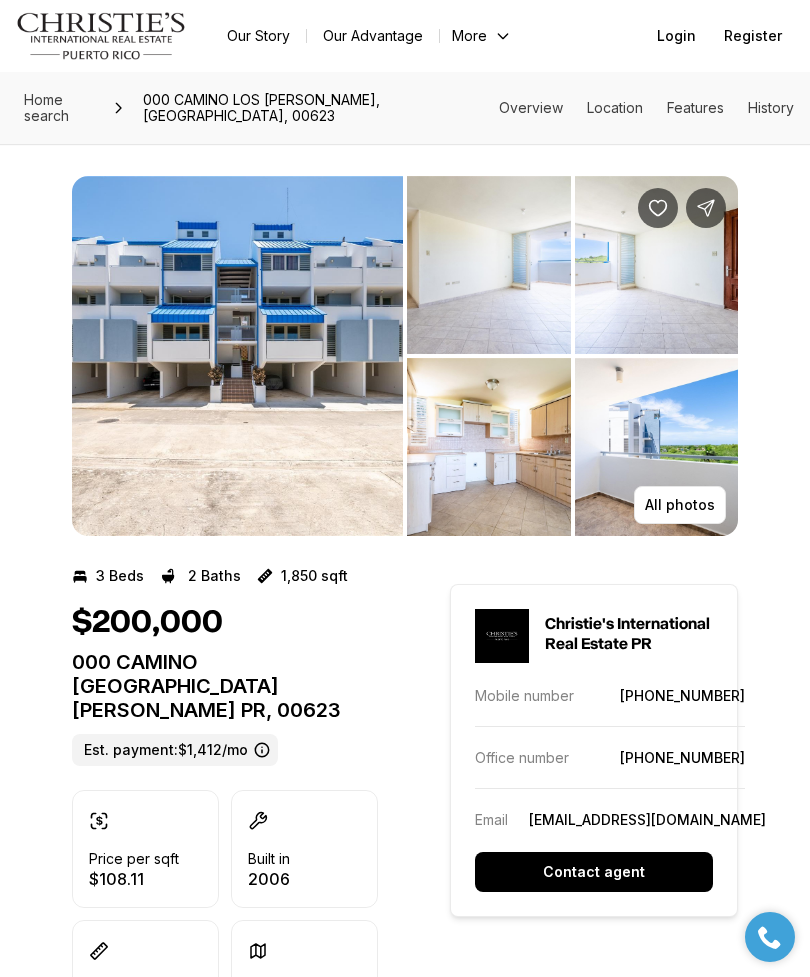 click at bounding box center (237, 356) 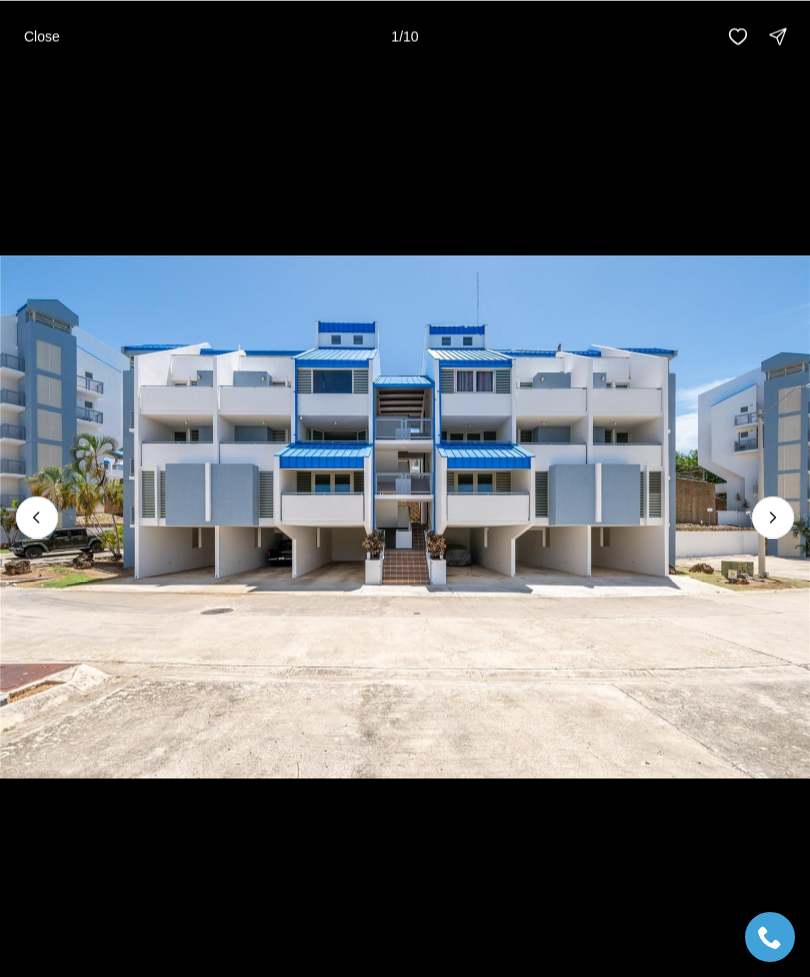 click at bounding box center [405, 517] 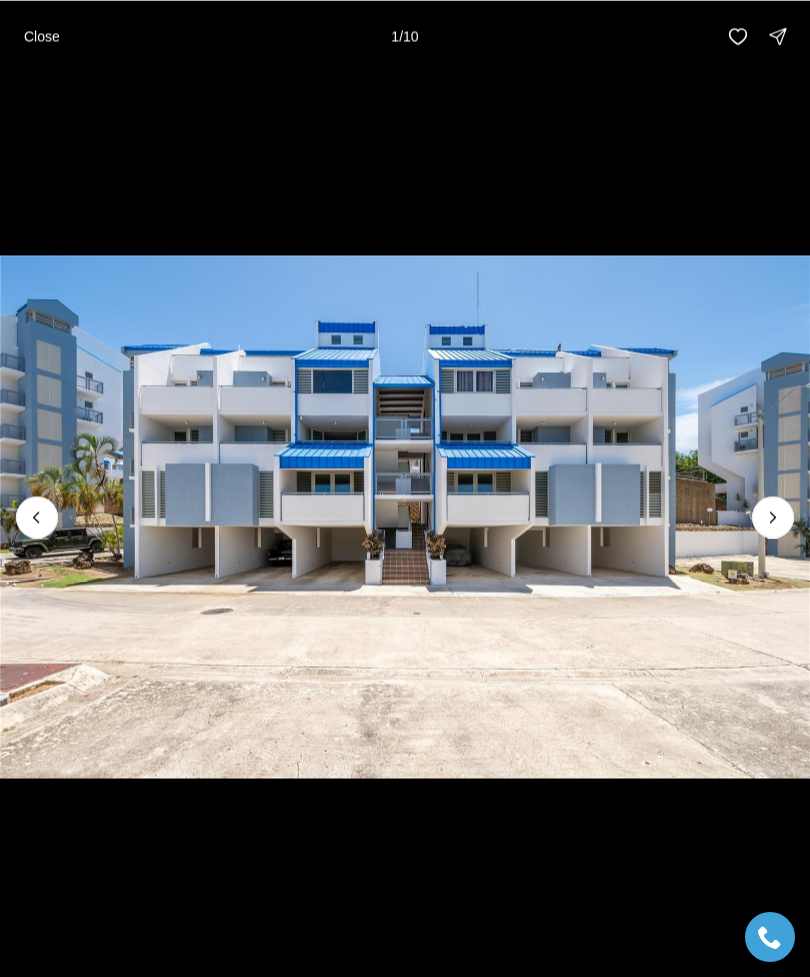 click 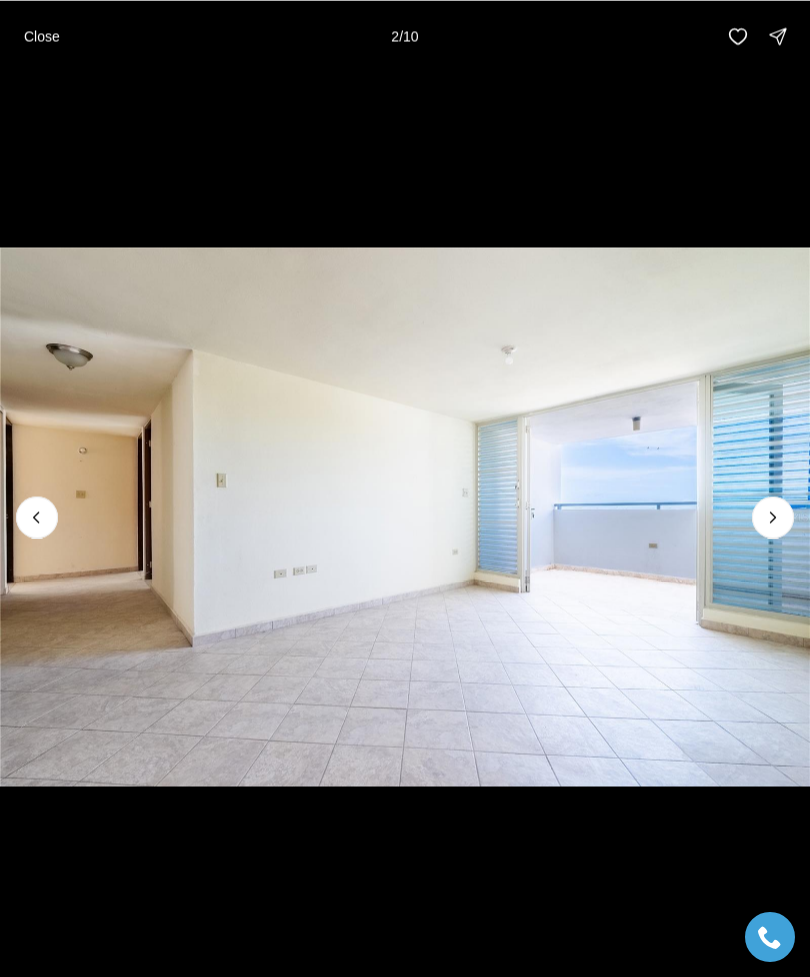 click 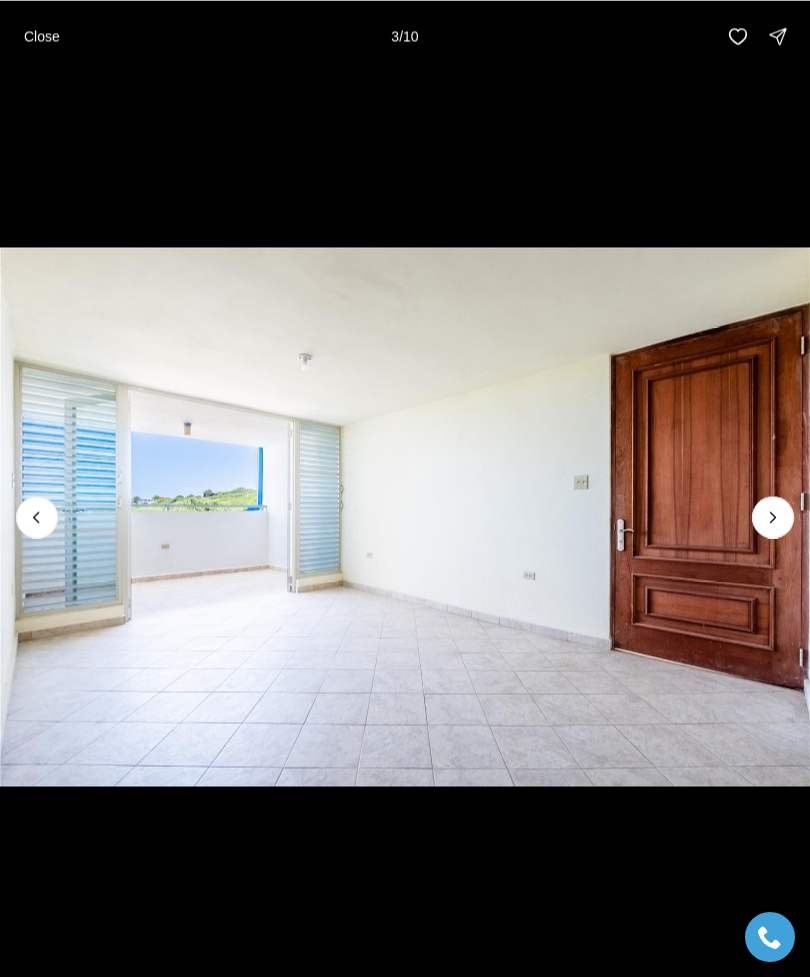 click 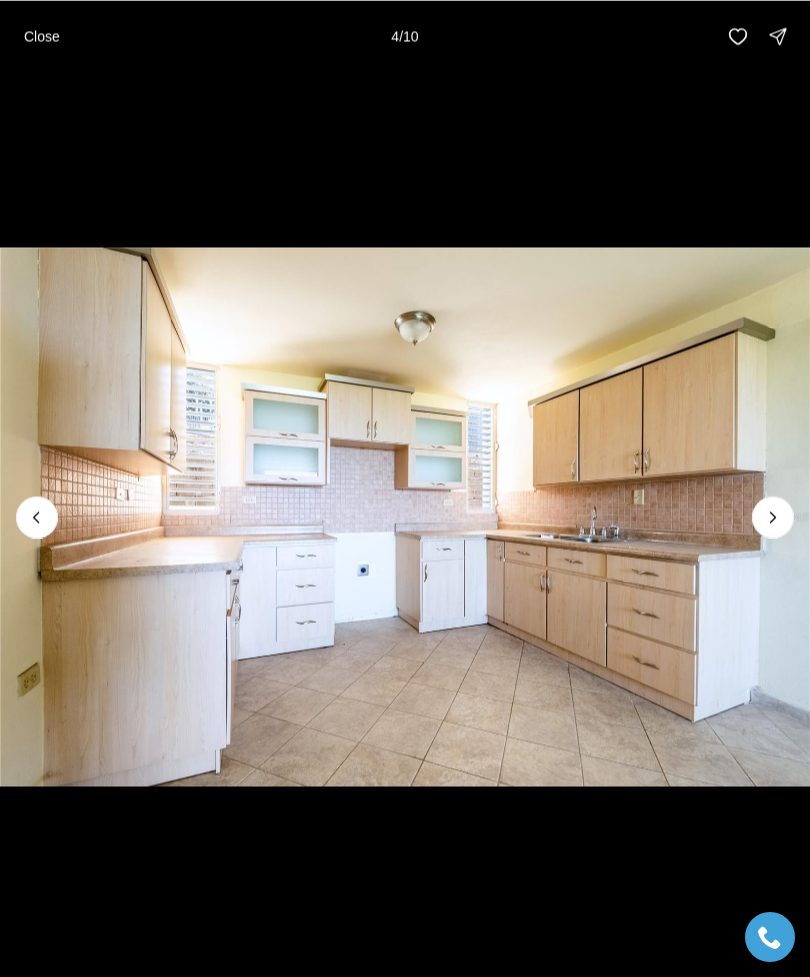 click 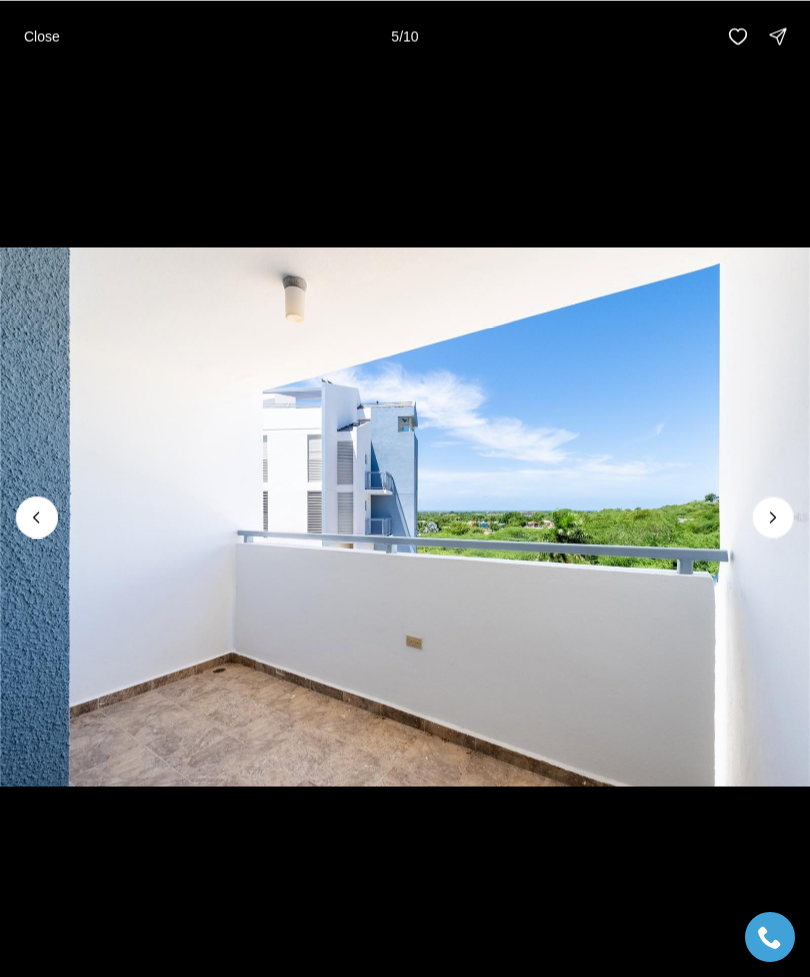 click 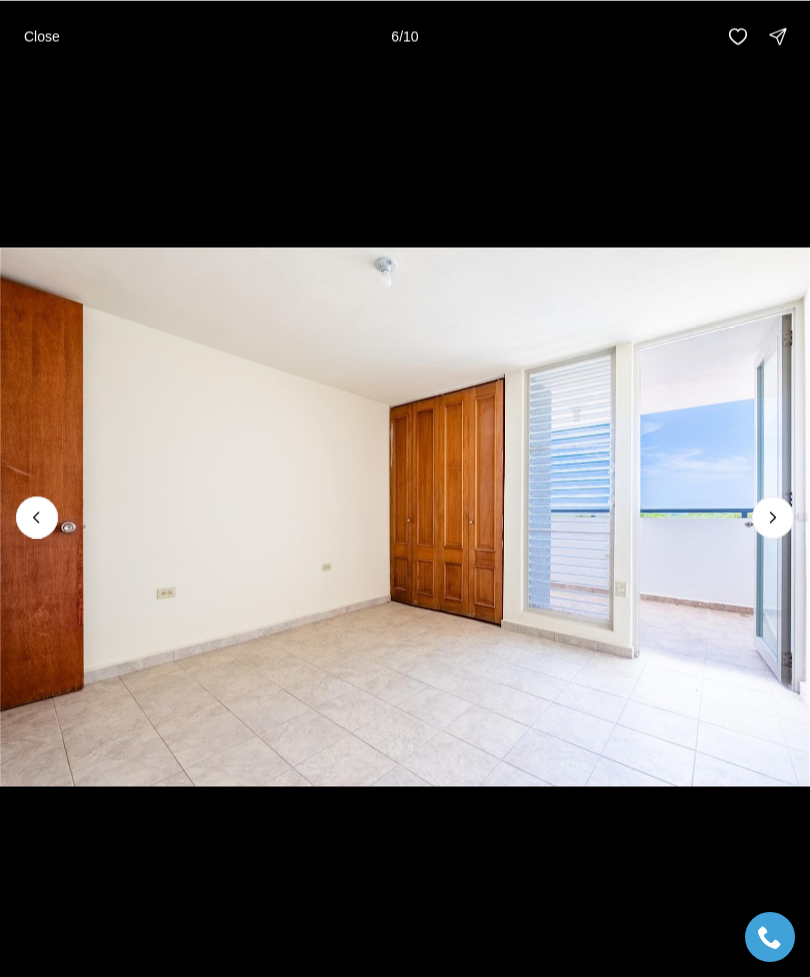 click 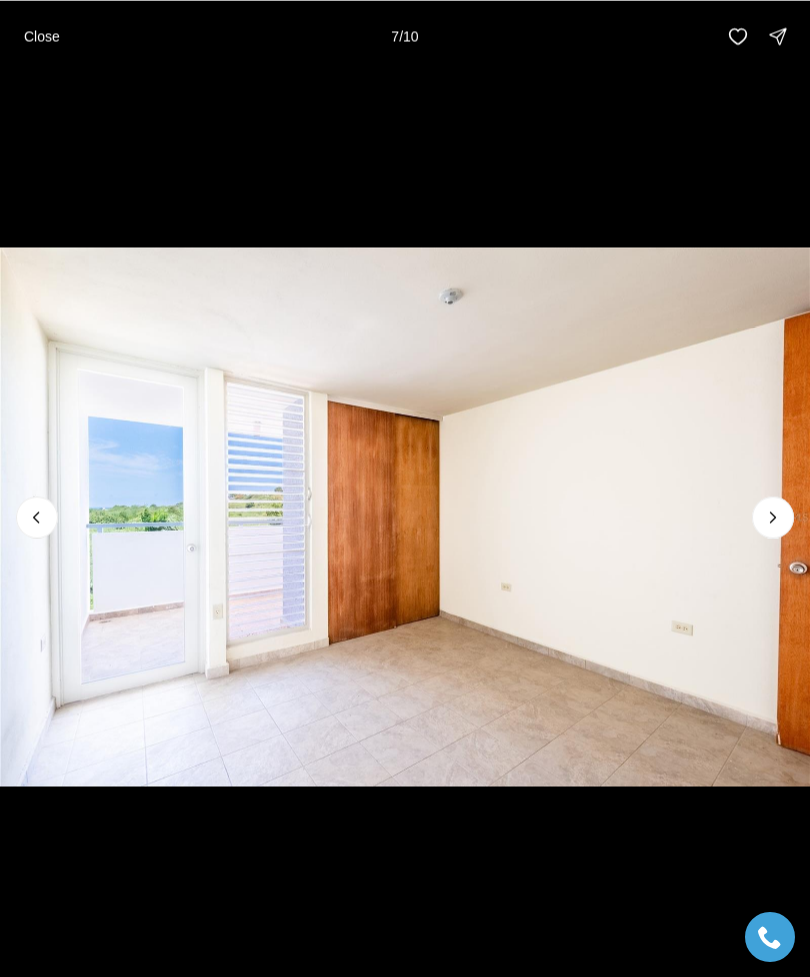 click 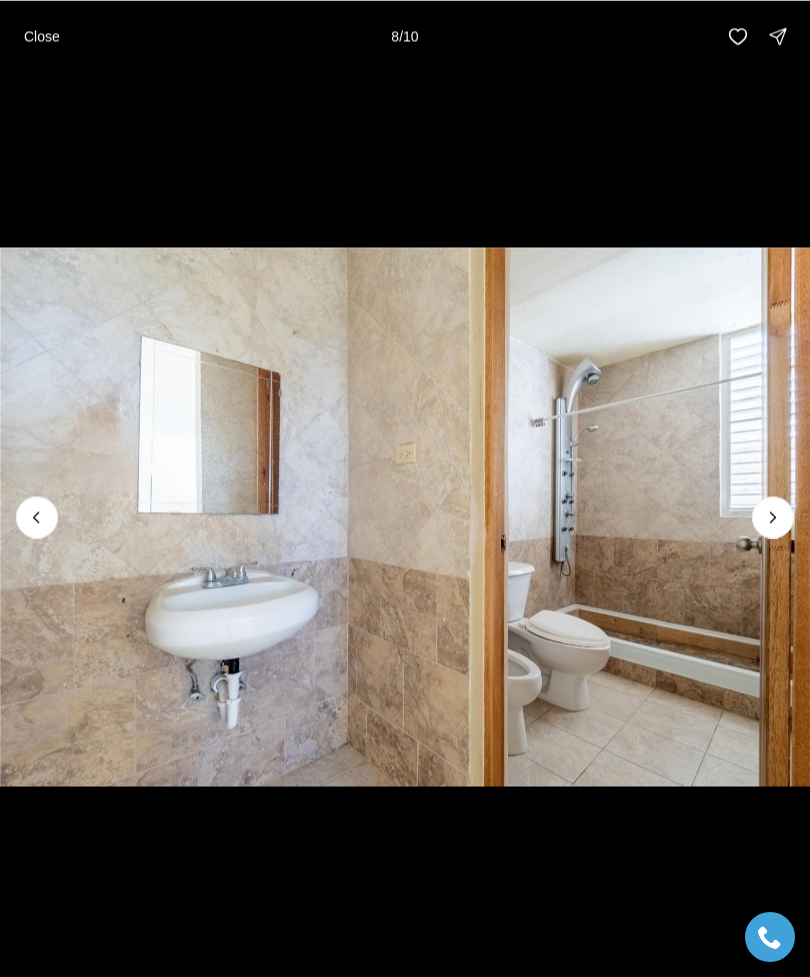 click 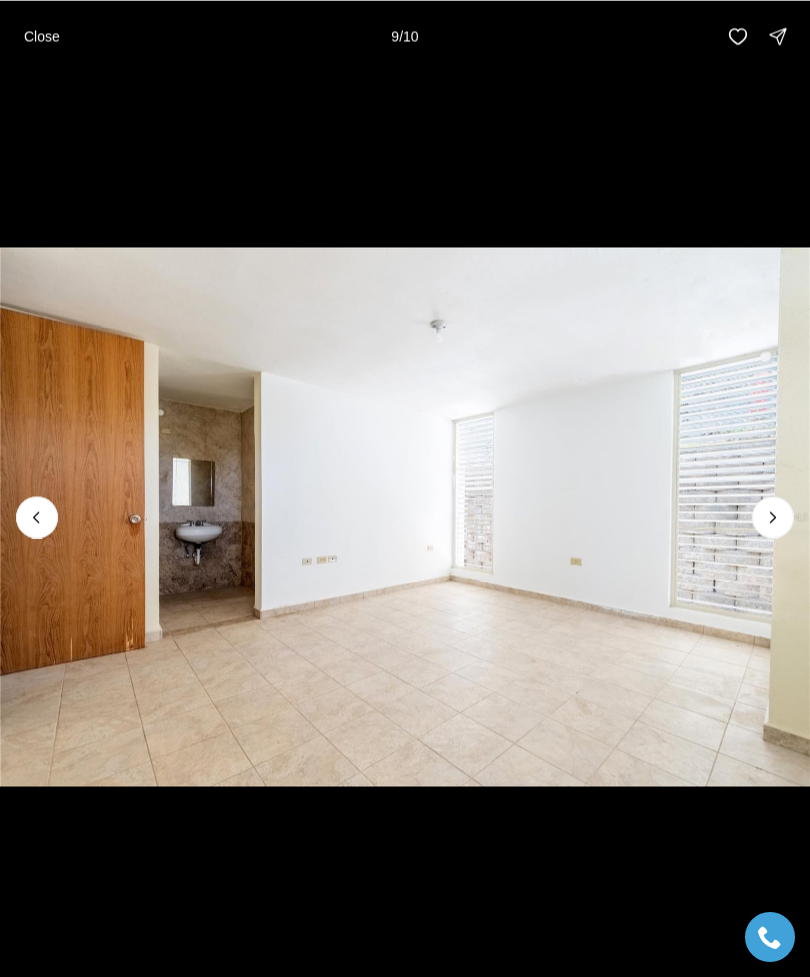 click 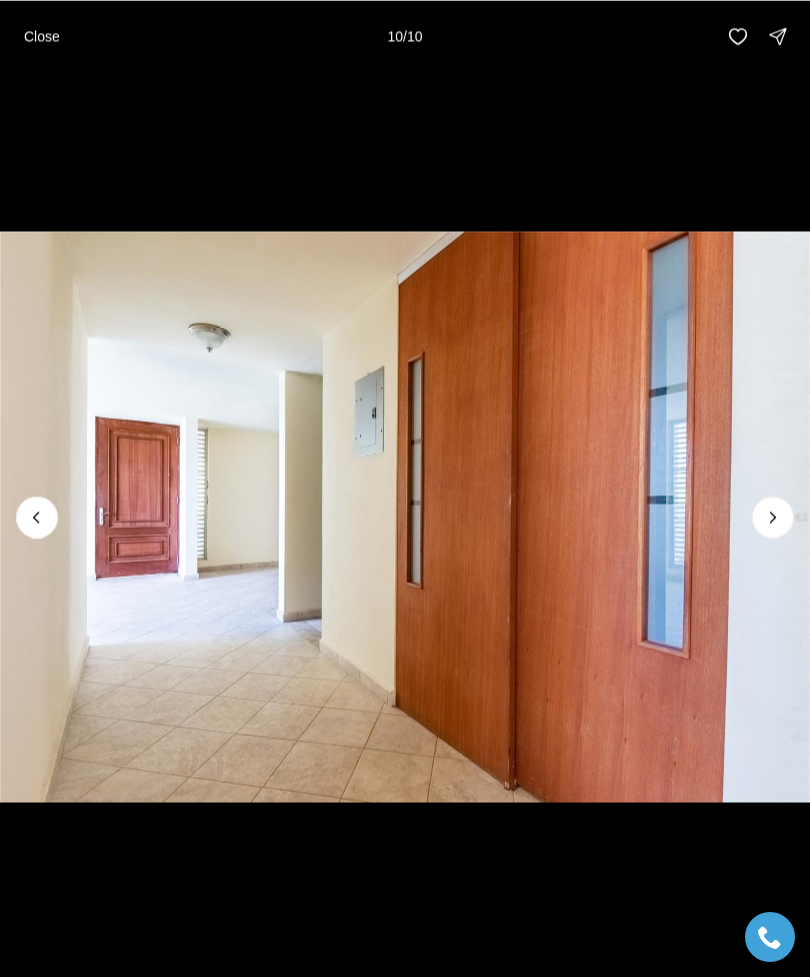 click at bounding box center (405, 517) 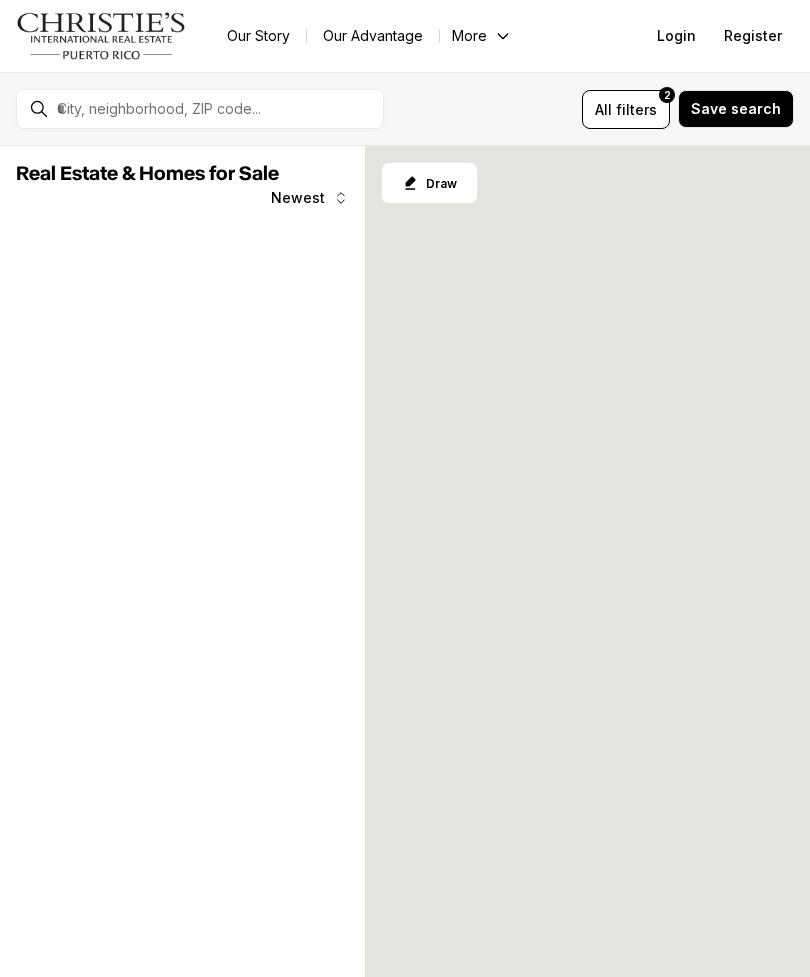 scroll, scrollTop: 0, scrollLeft: 0, axis: both 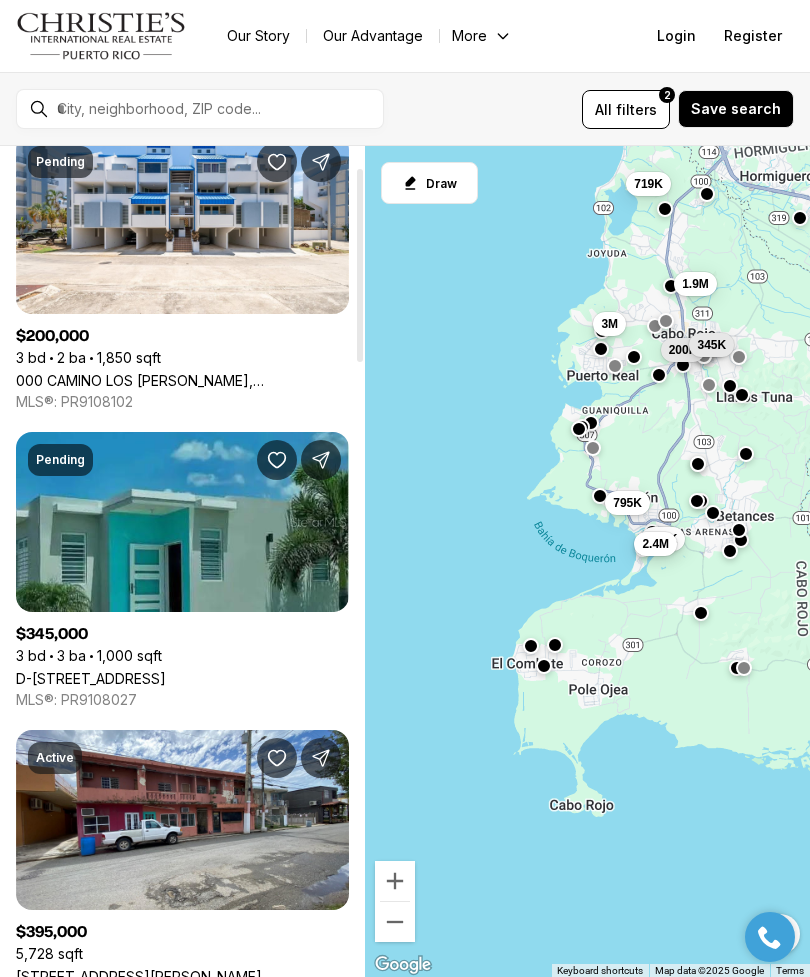click on "D-[STREET_ADDRESS]" at bounding box center (91, 678) 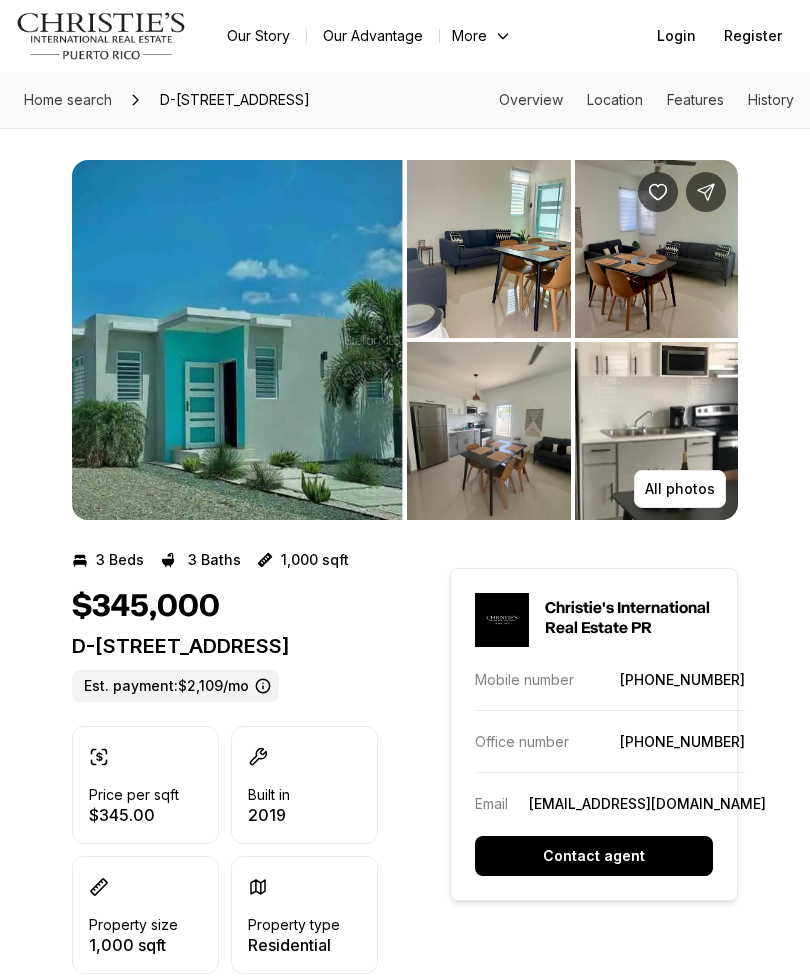 scroll, scrollTop: 0, scrollLeft: 0, axis: both 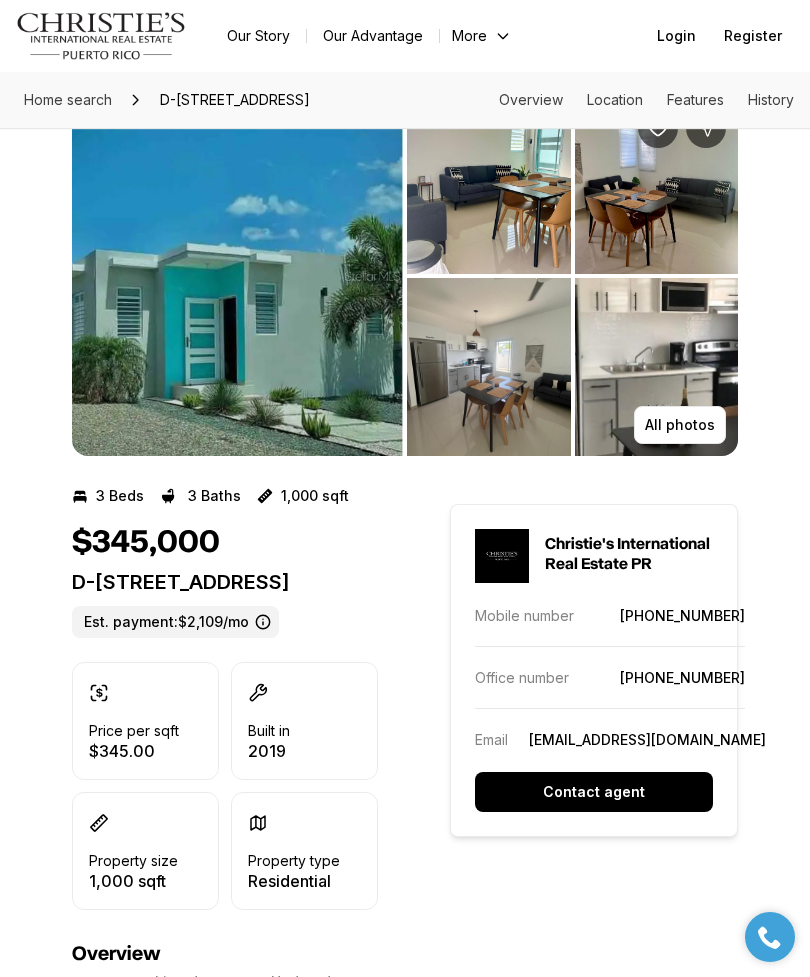 click at bounding box center [237, 276] 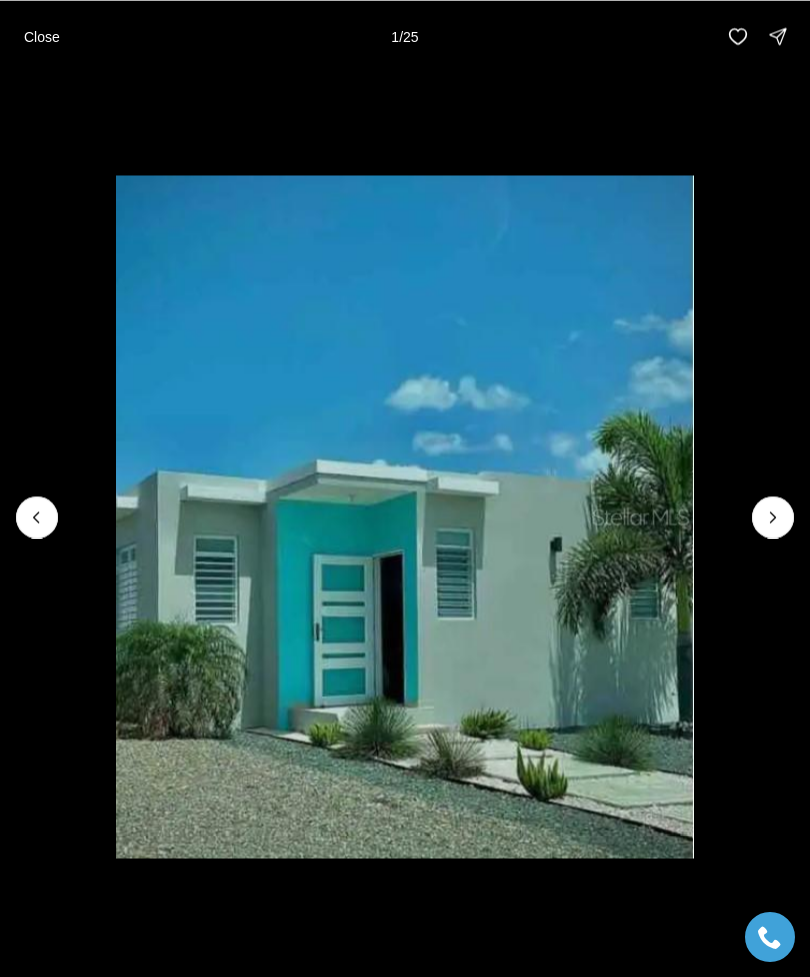 click 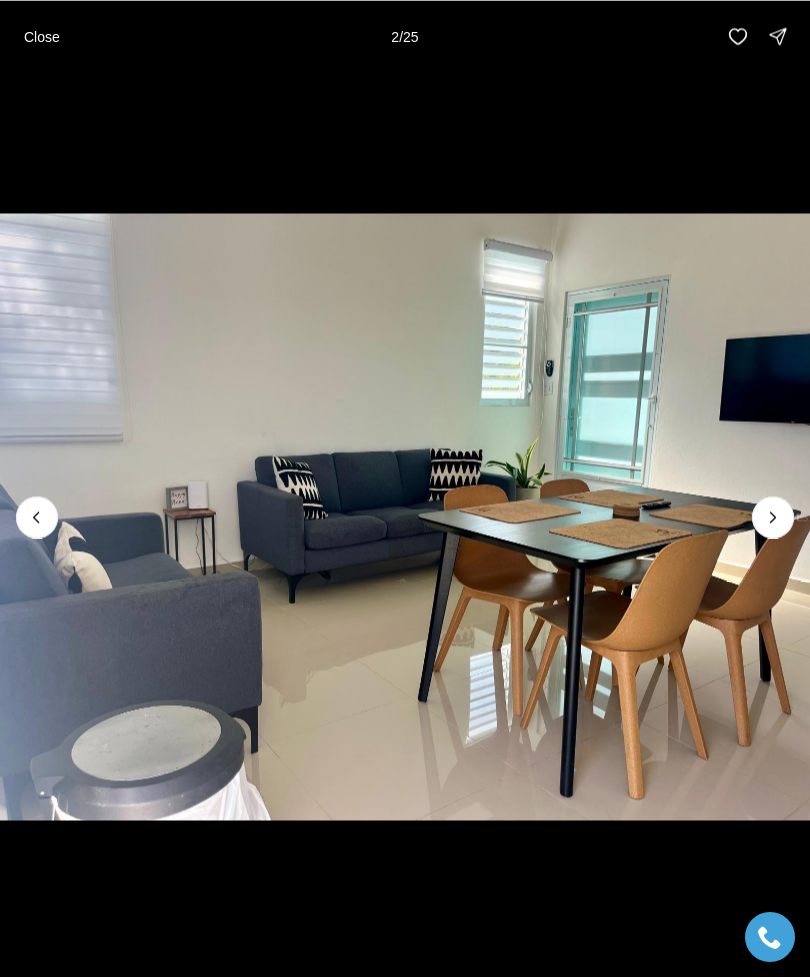 click 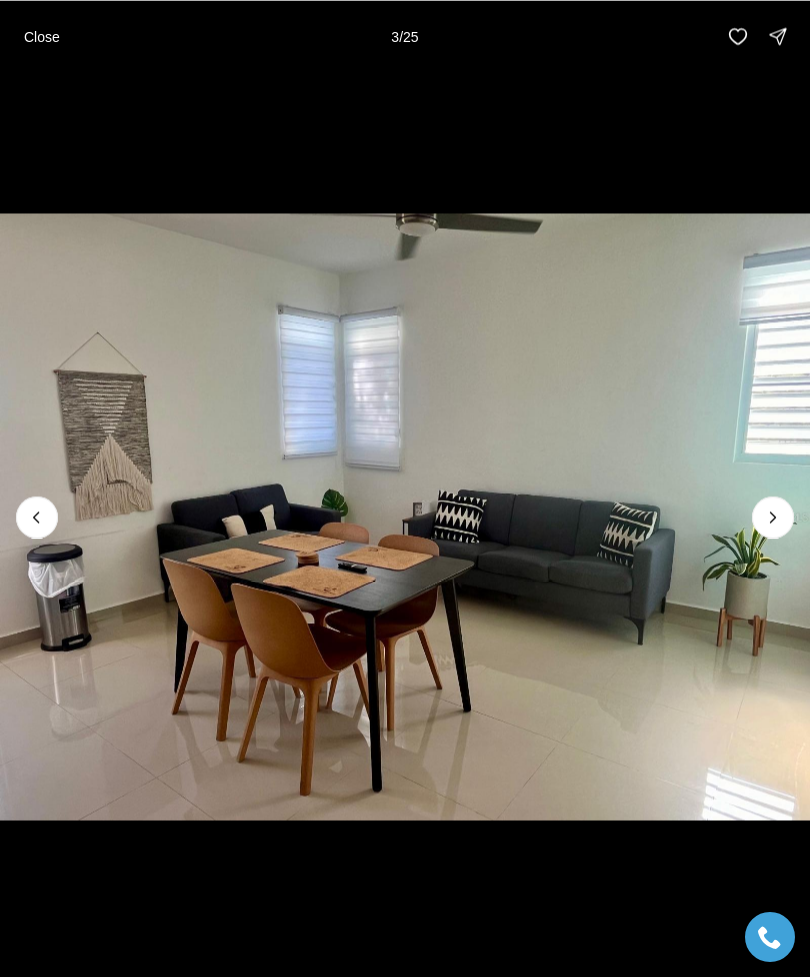 click 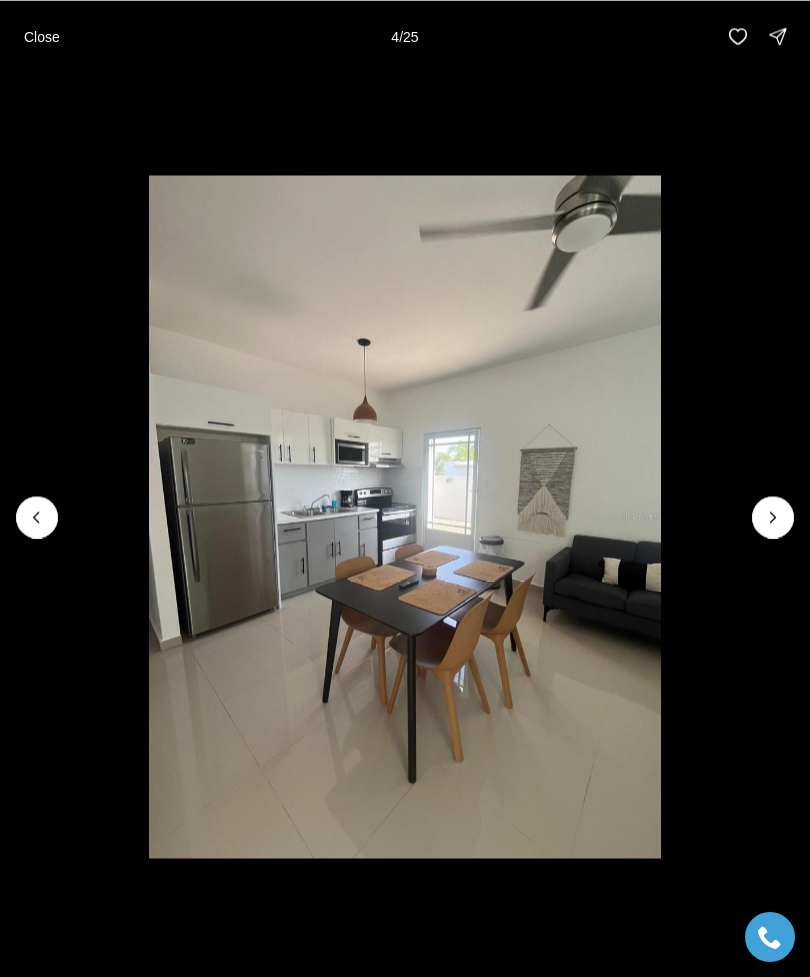 click 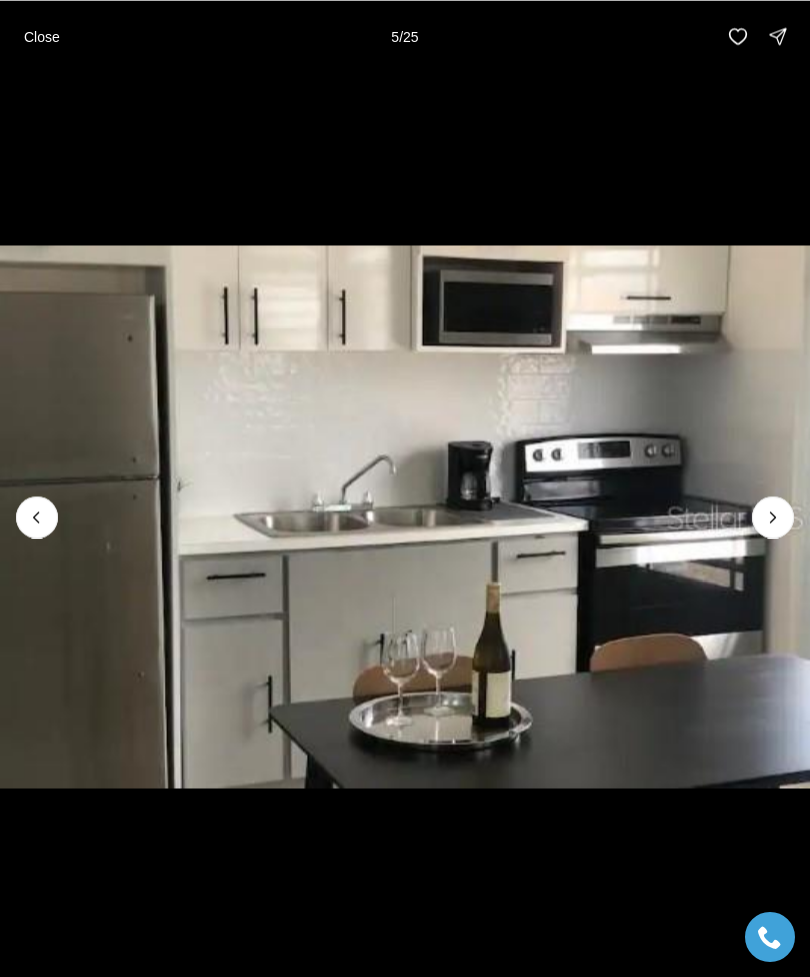 click 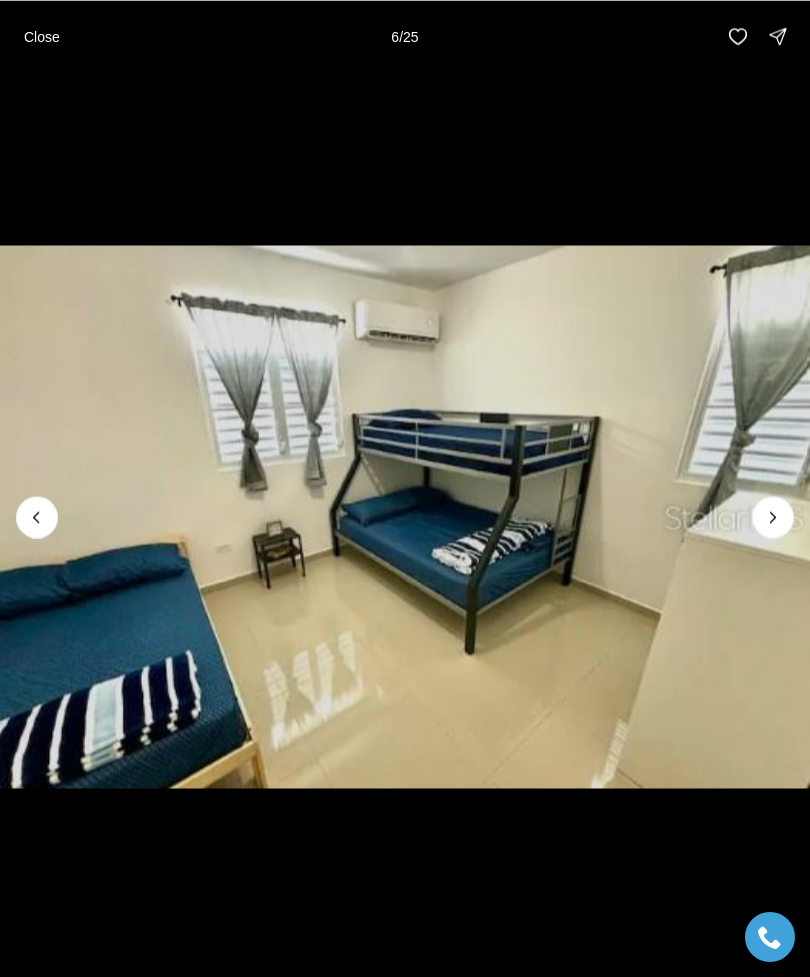 click 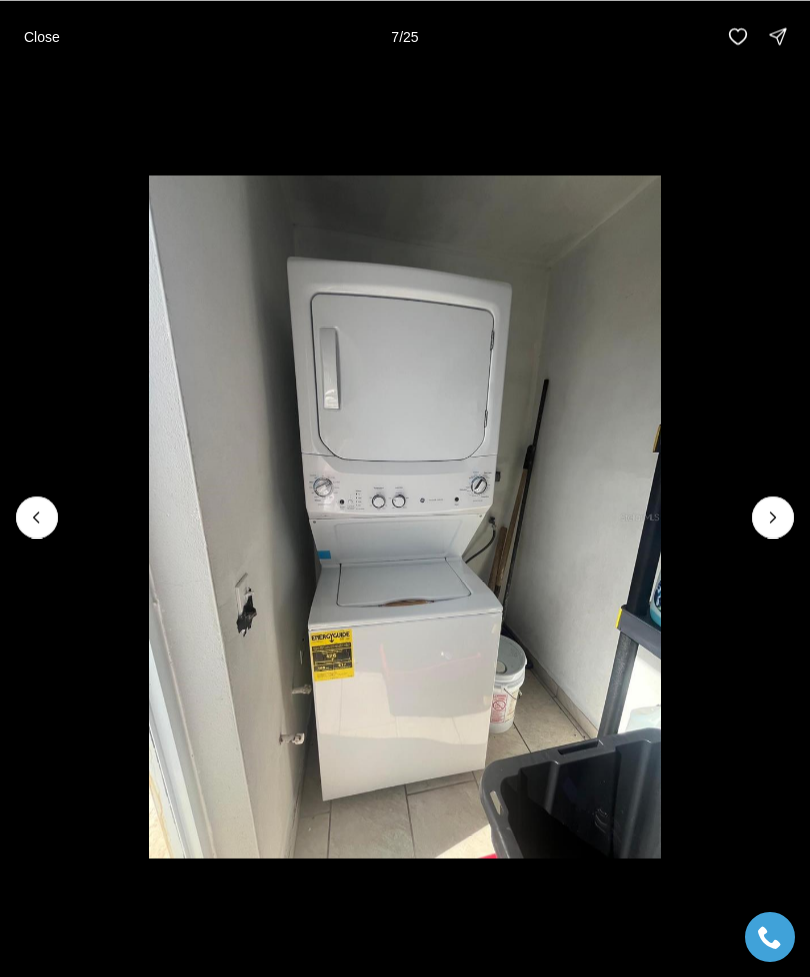 click 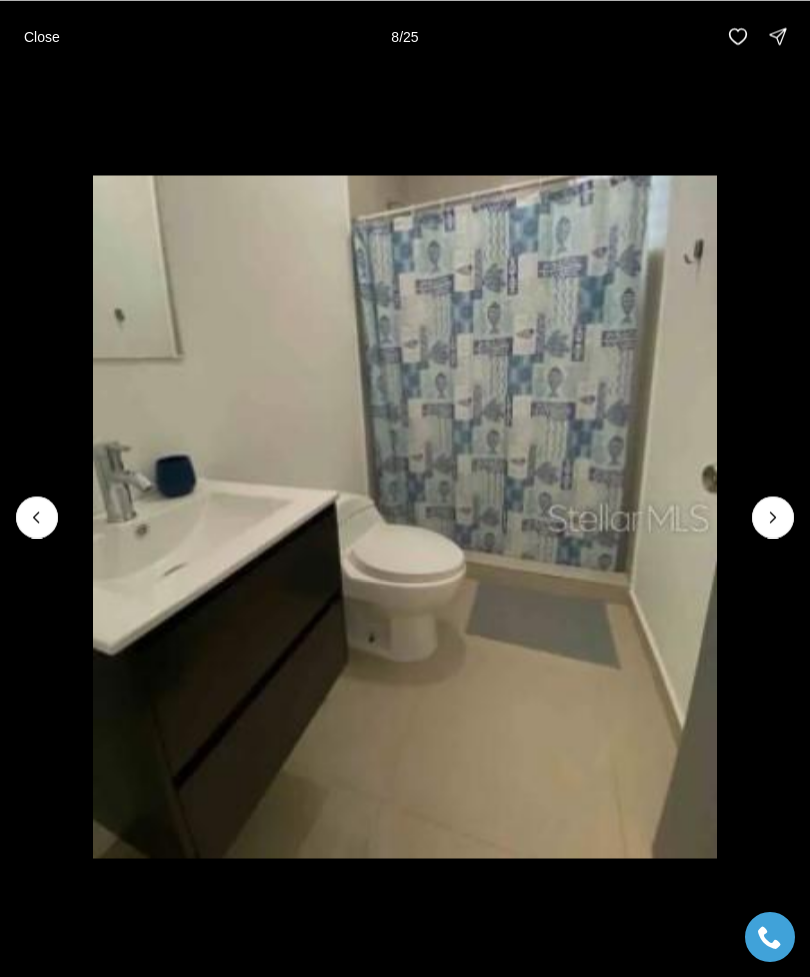 click 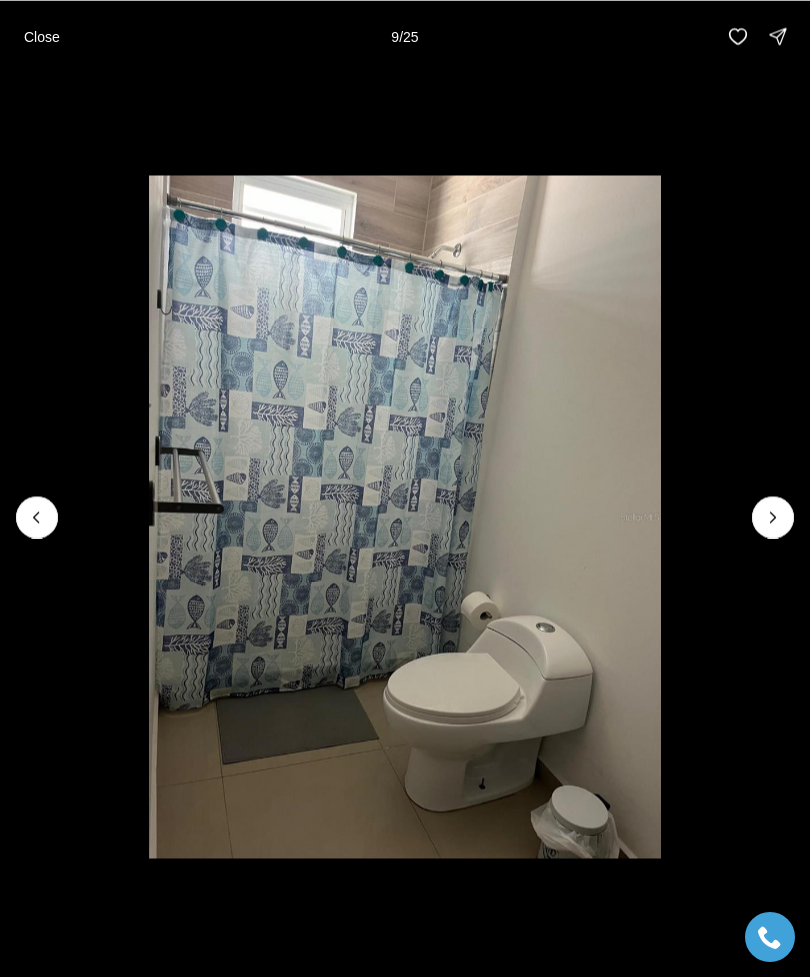 click 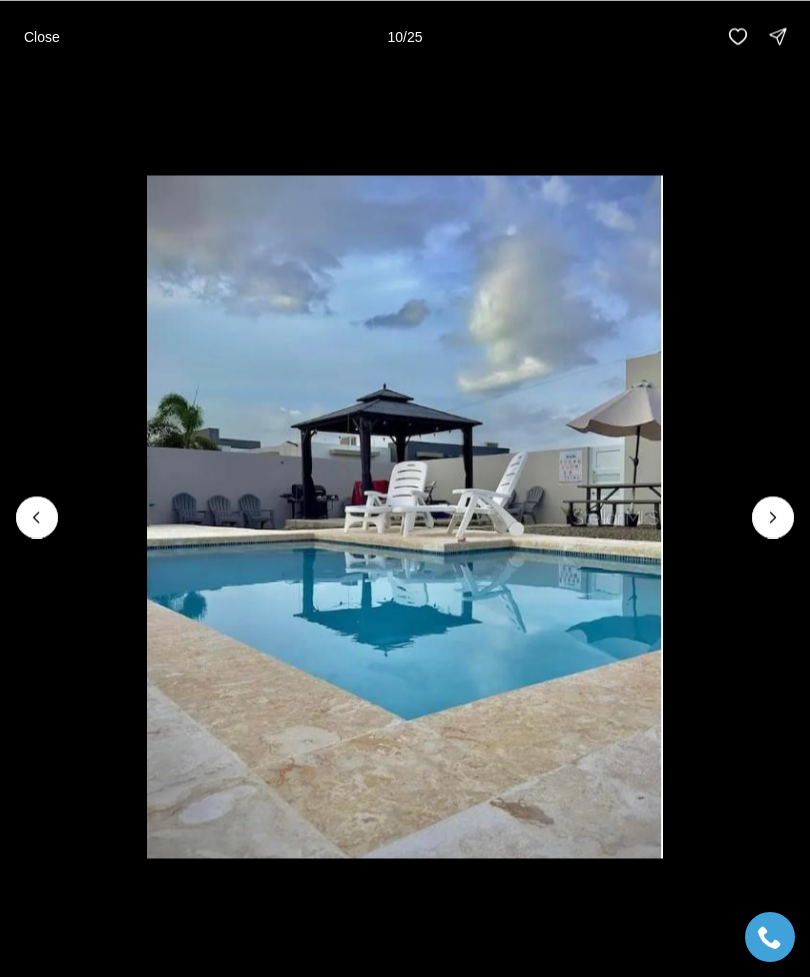 click 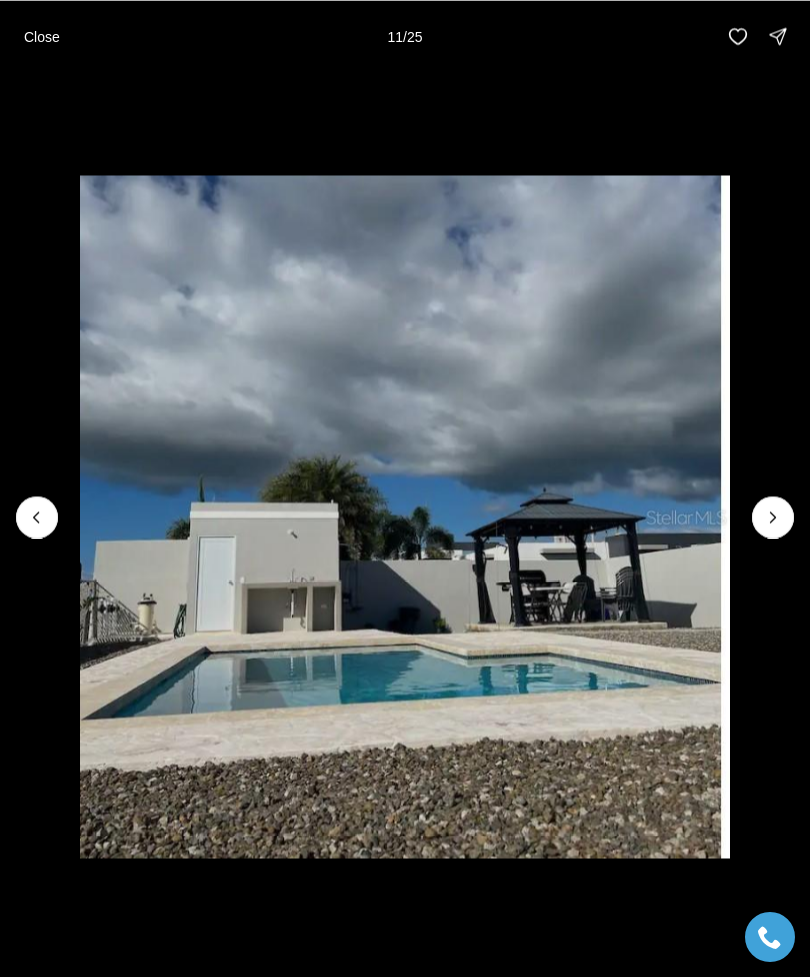click 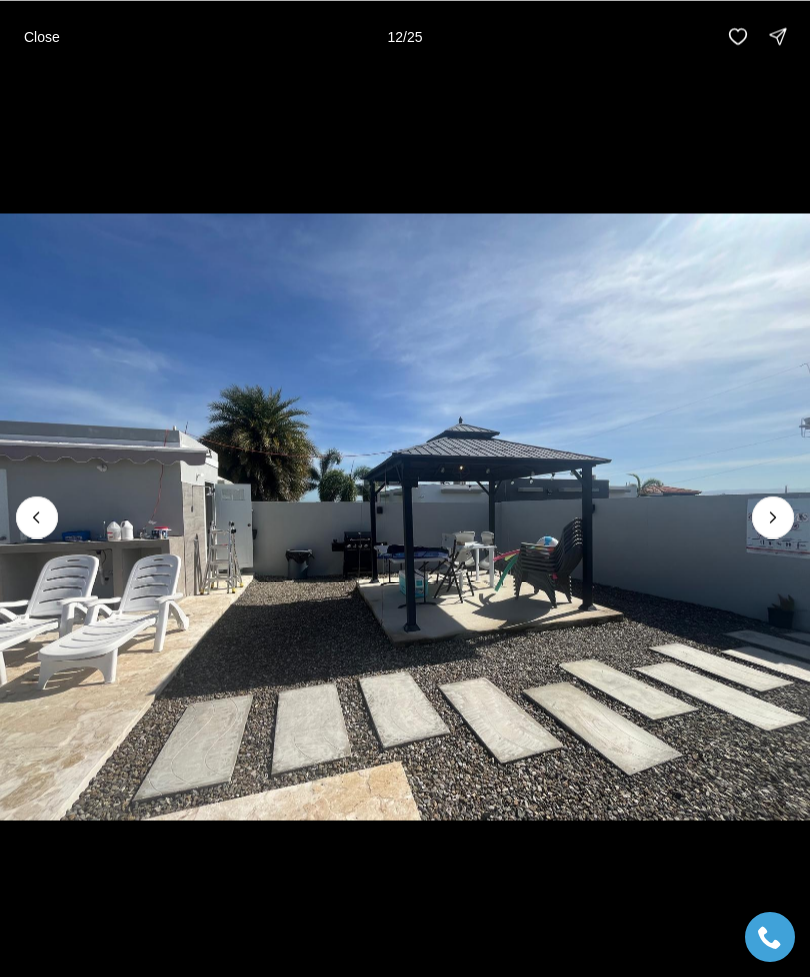 click 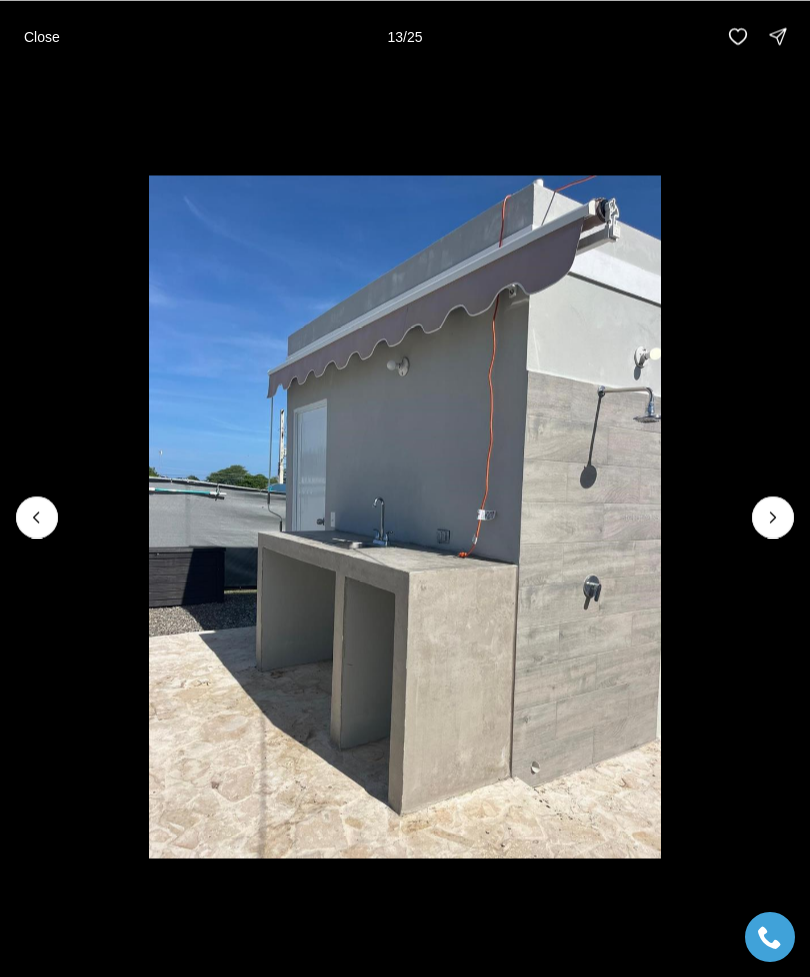 click 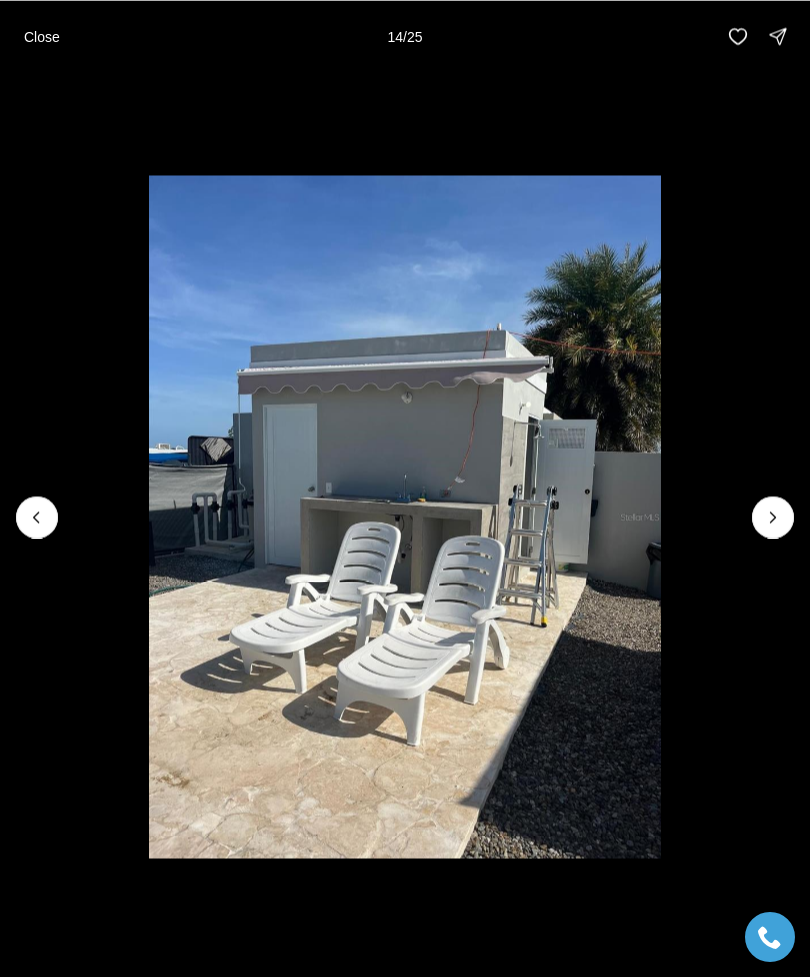 click 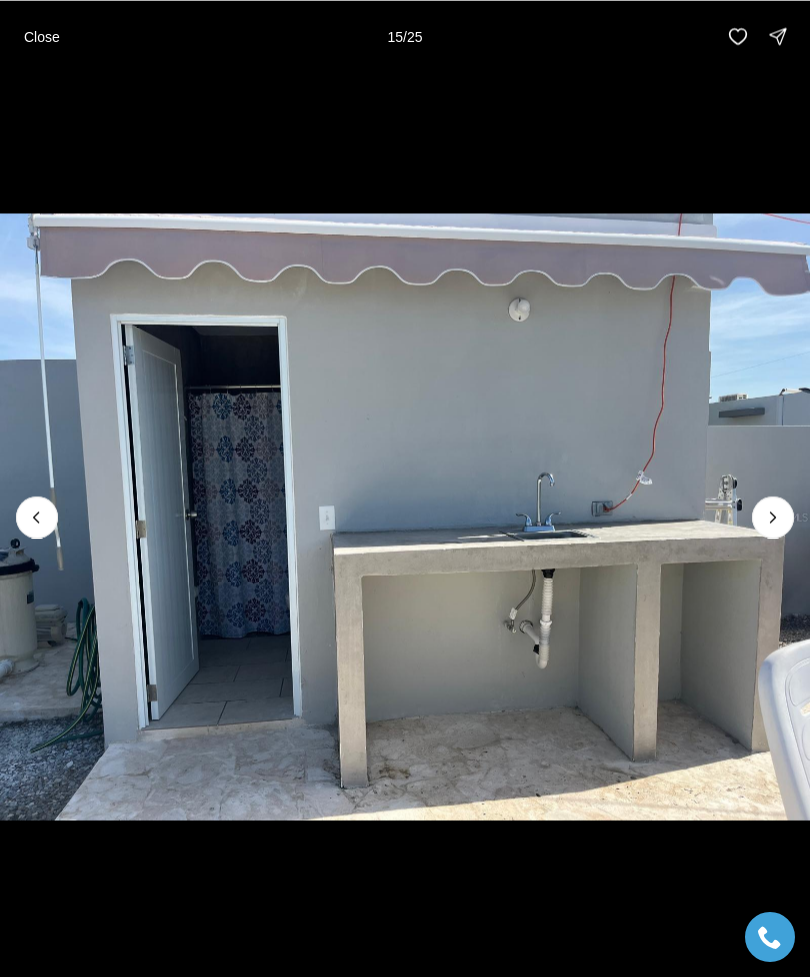 click 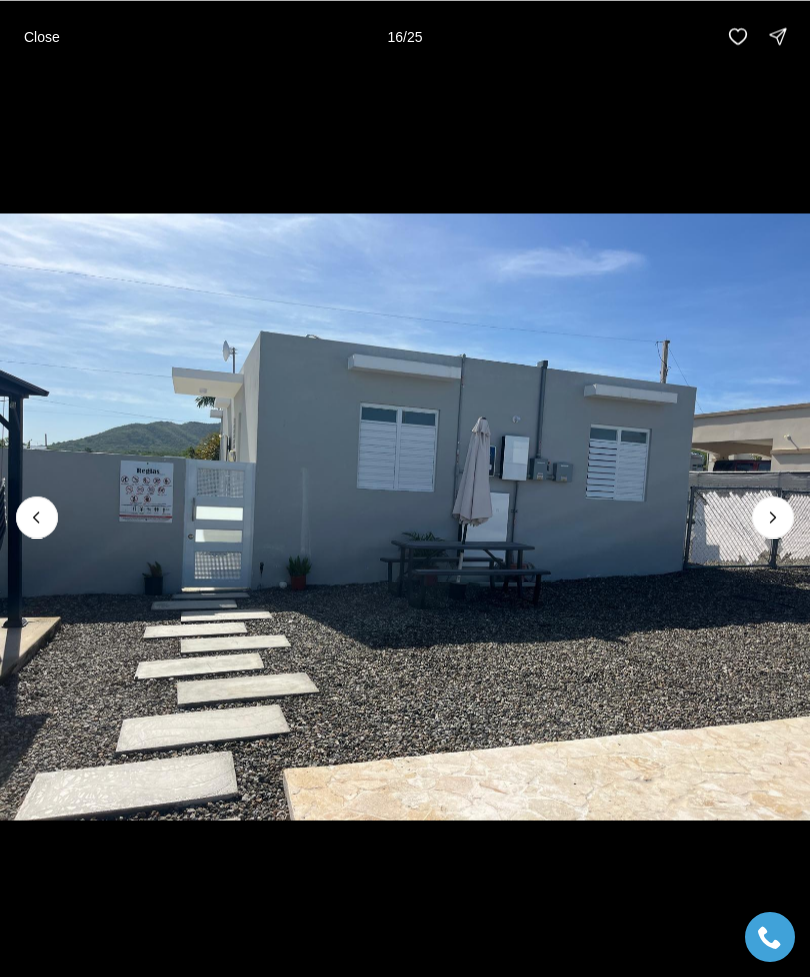 click 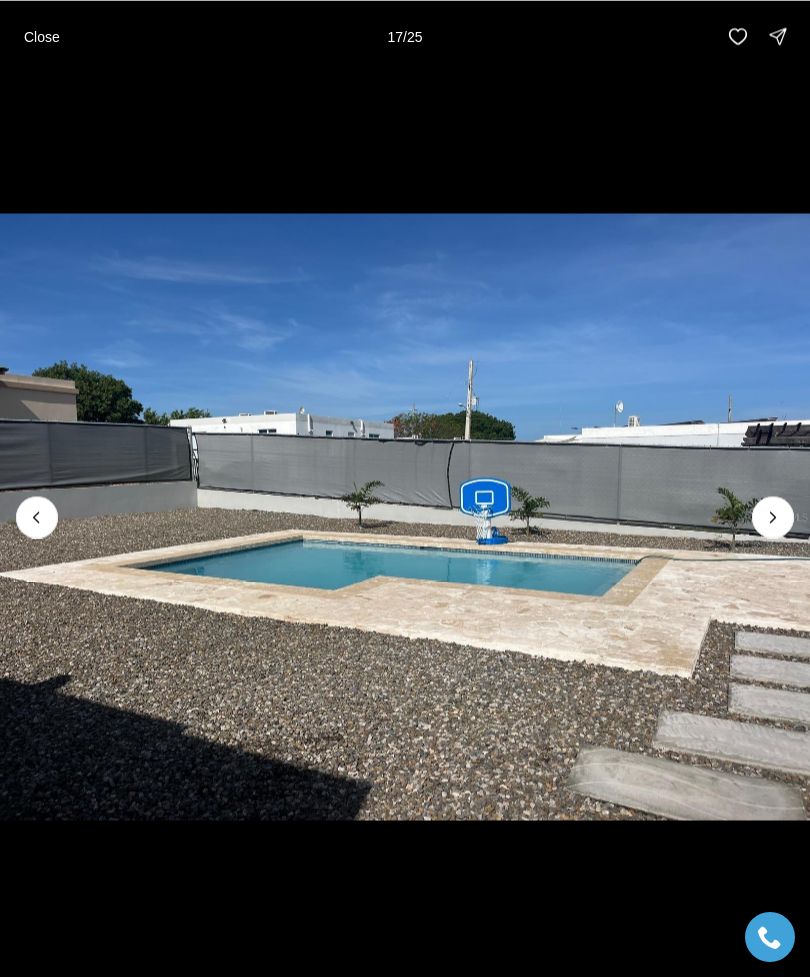 click 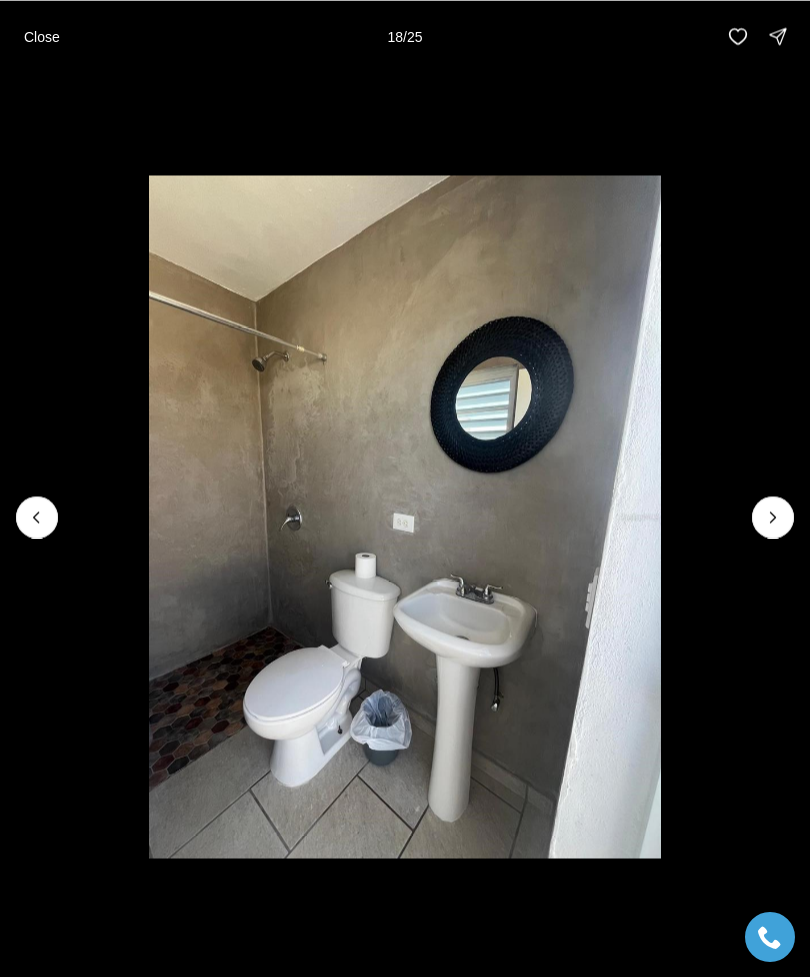 click 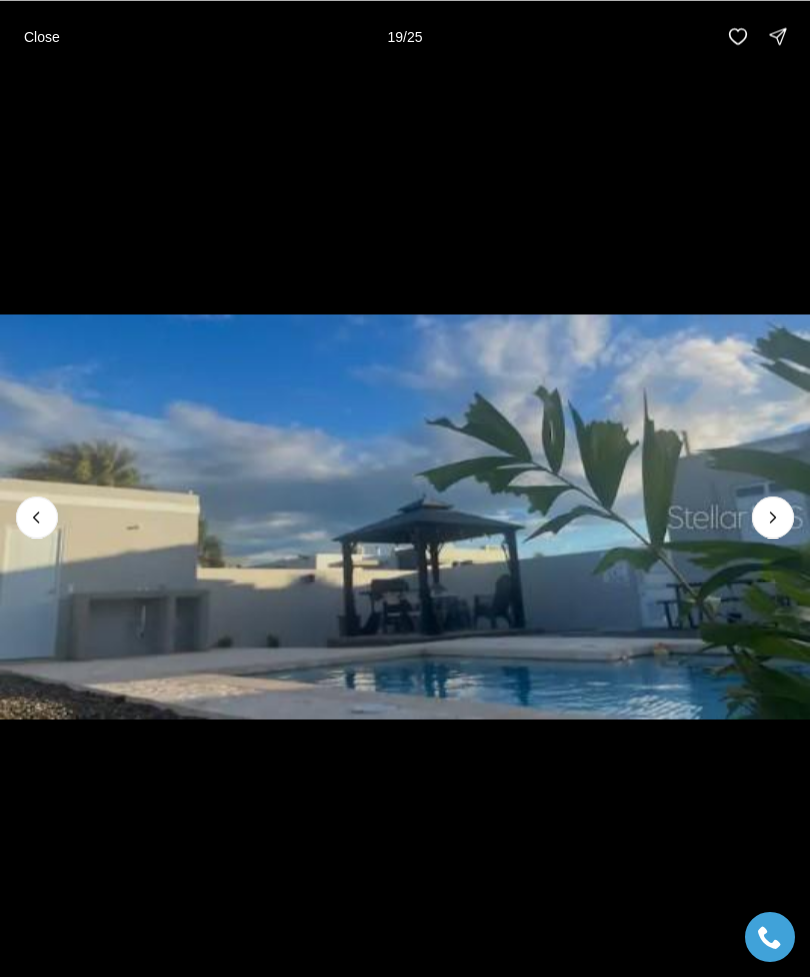 click 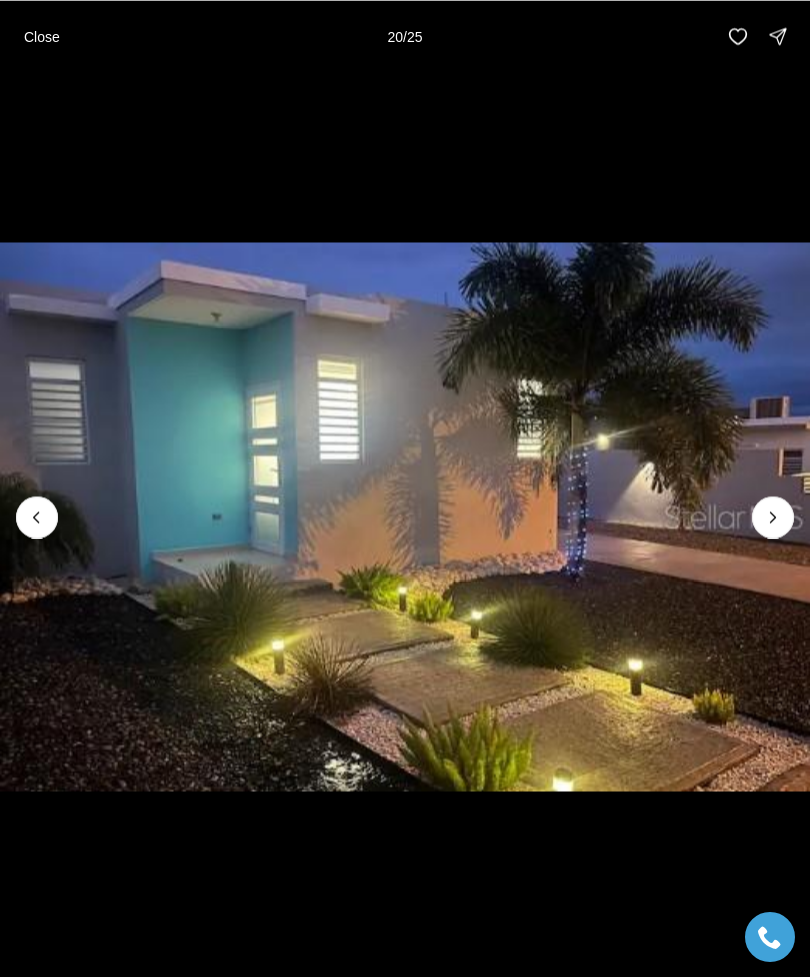 click 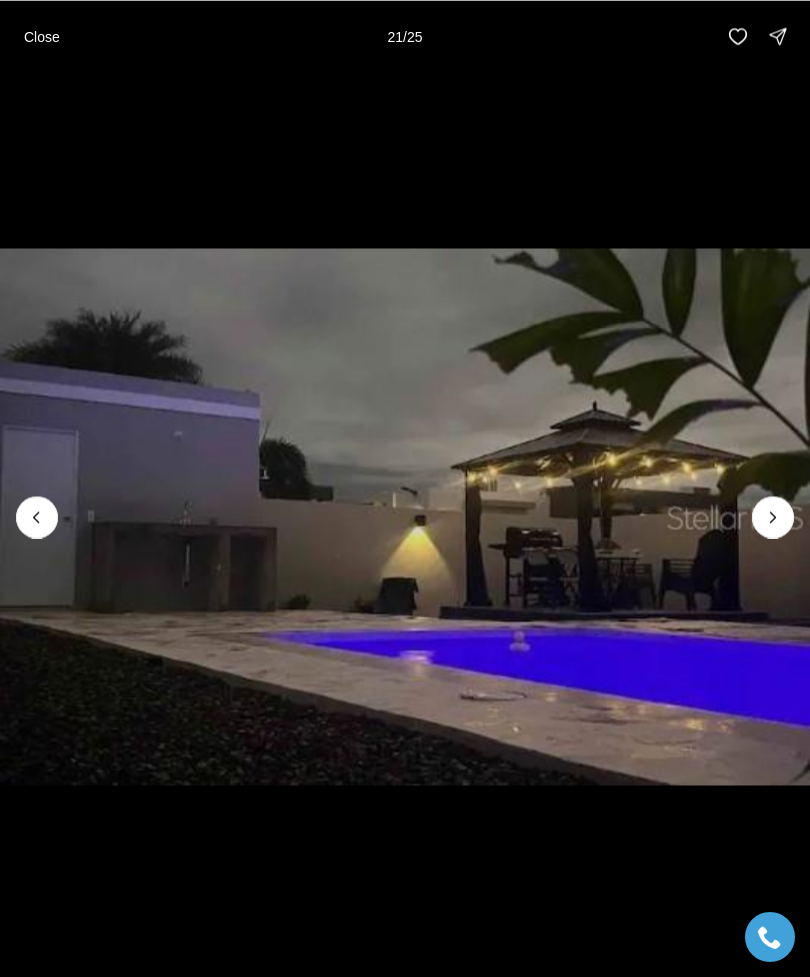 click 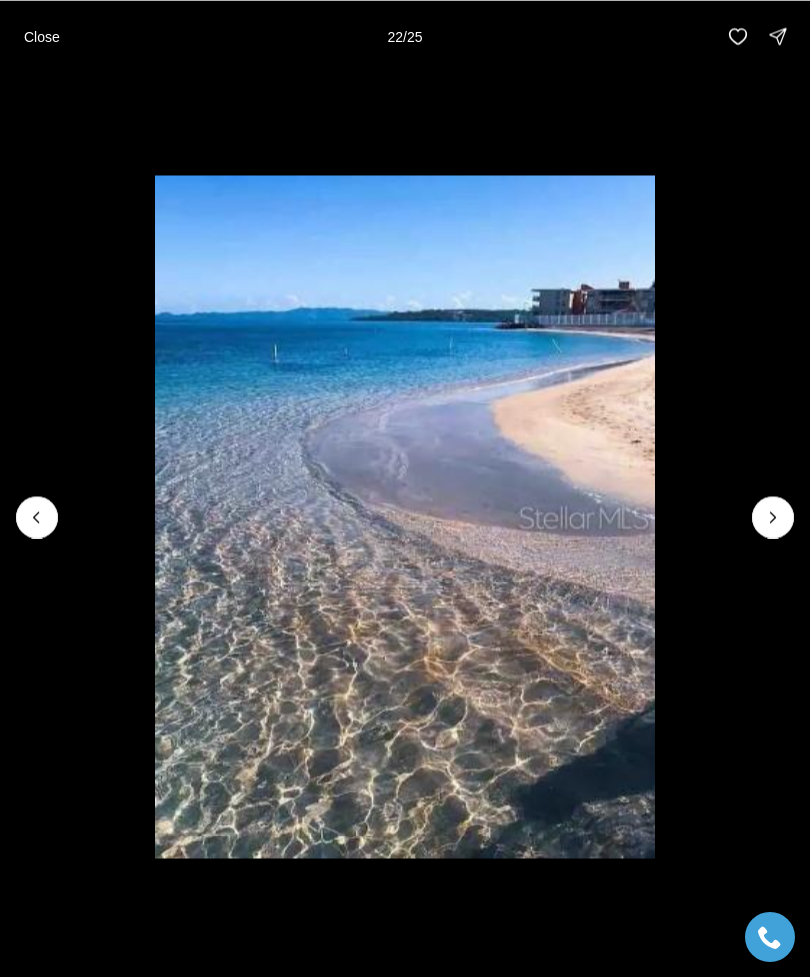 click 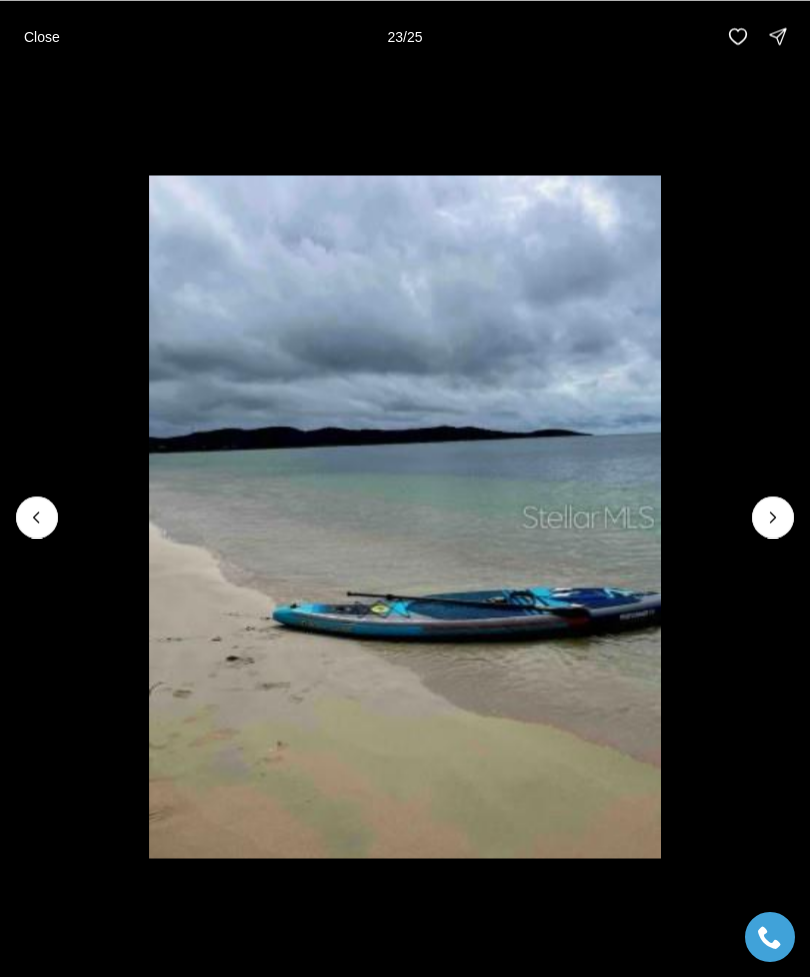 click 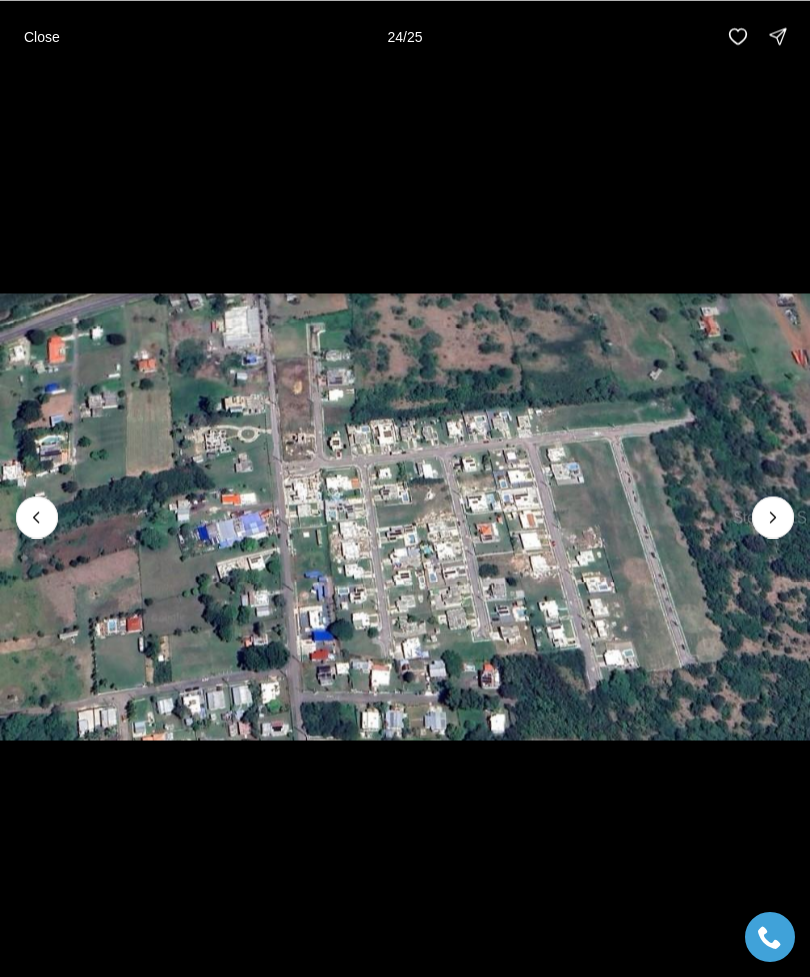 click at bounding box center (405, 517) 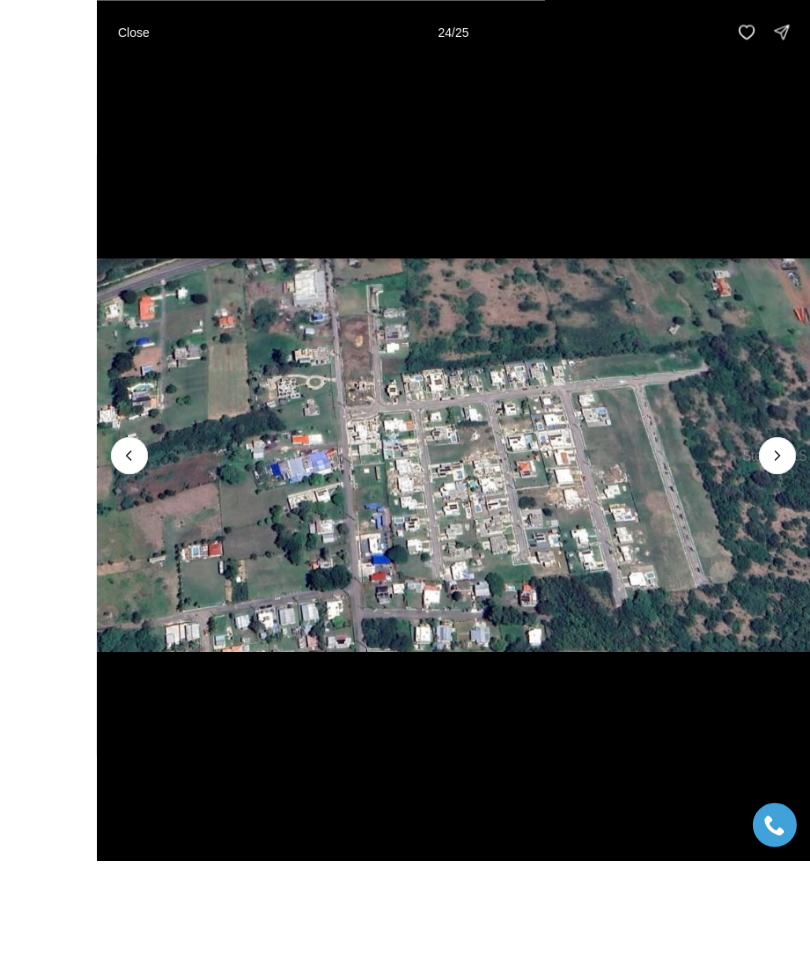 scroll, scrollTop: 104, scrollLeft: 0, axis: vertical 